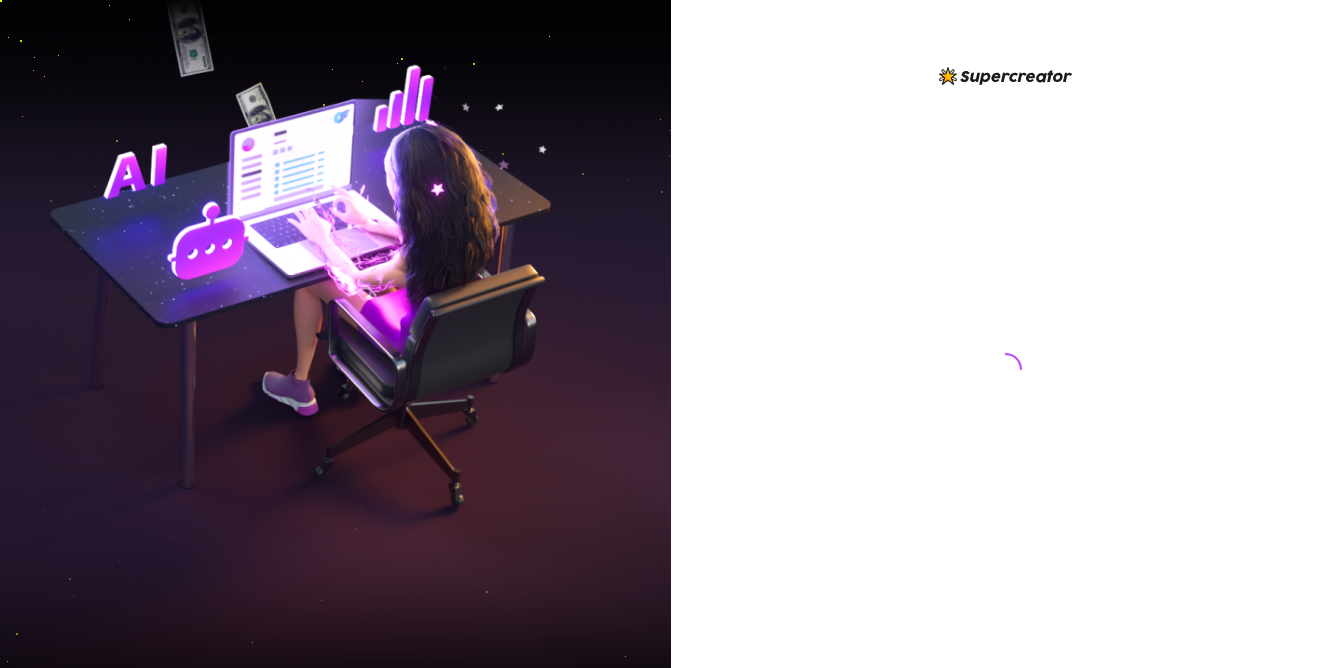 scroll, scrollTop: 0, scrollLeft: 0, axis: both 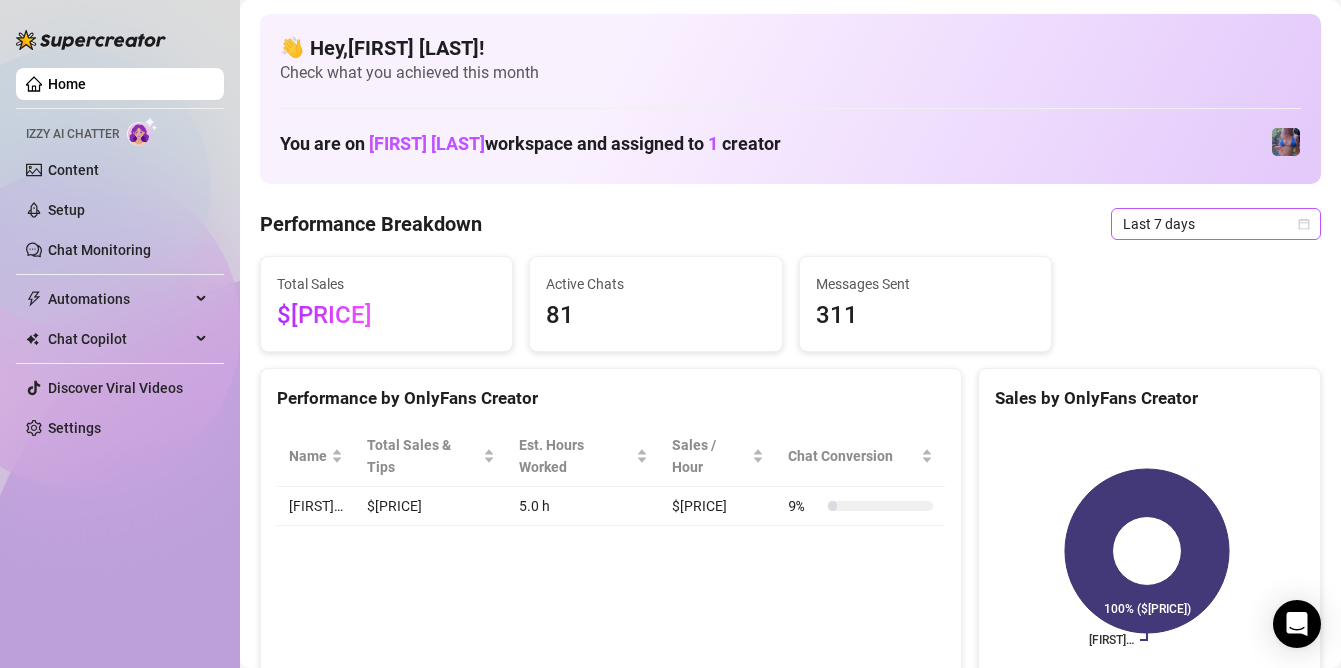 click on "Last 7 days" at bounding box center [1216, 224] 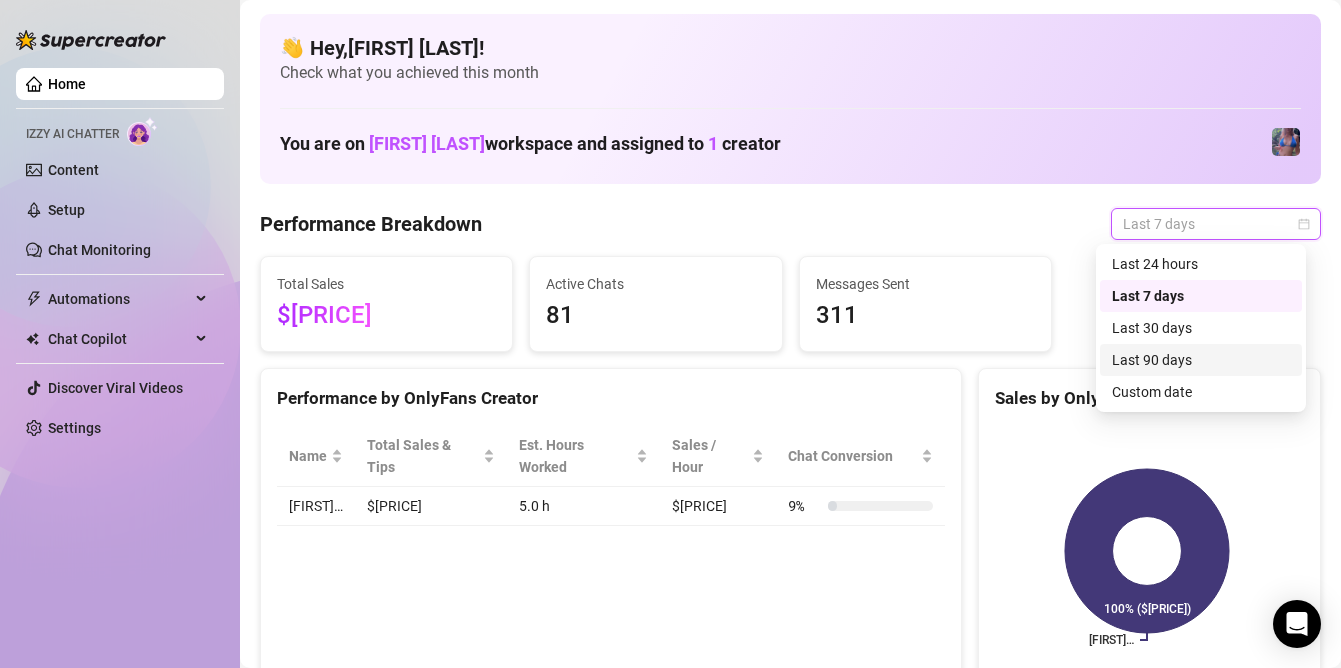 click on "Last 90 days" at bounding box center [1201, 360] 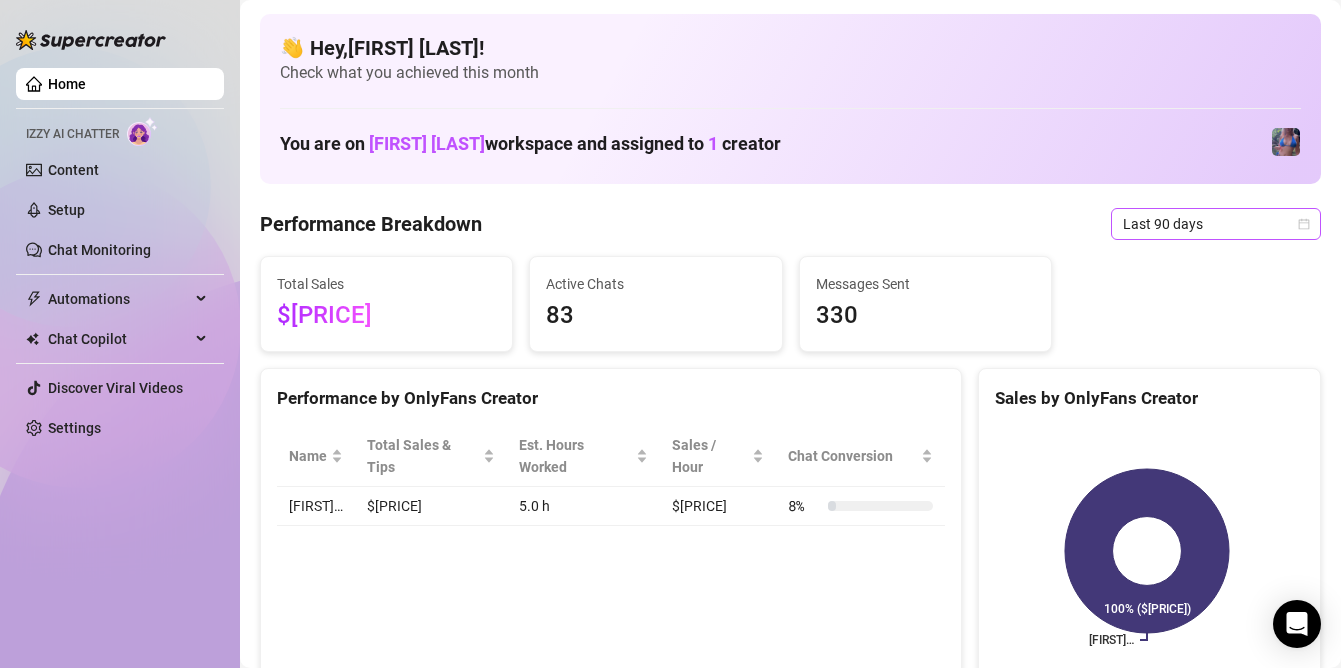 click on "Last 90 days" at bounding box center [1216, 224] 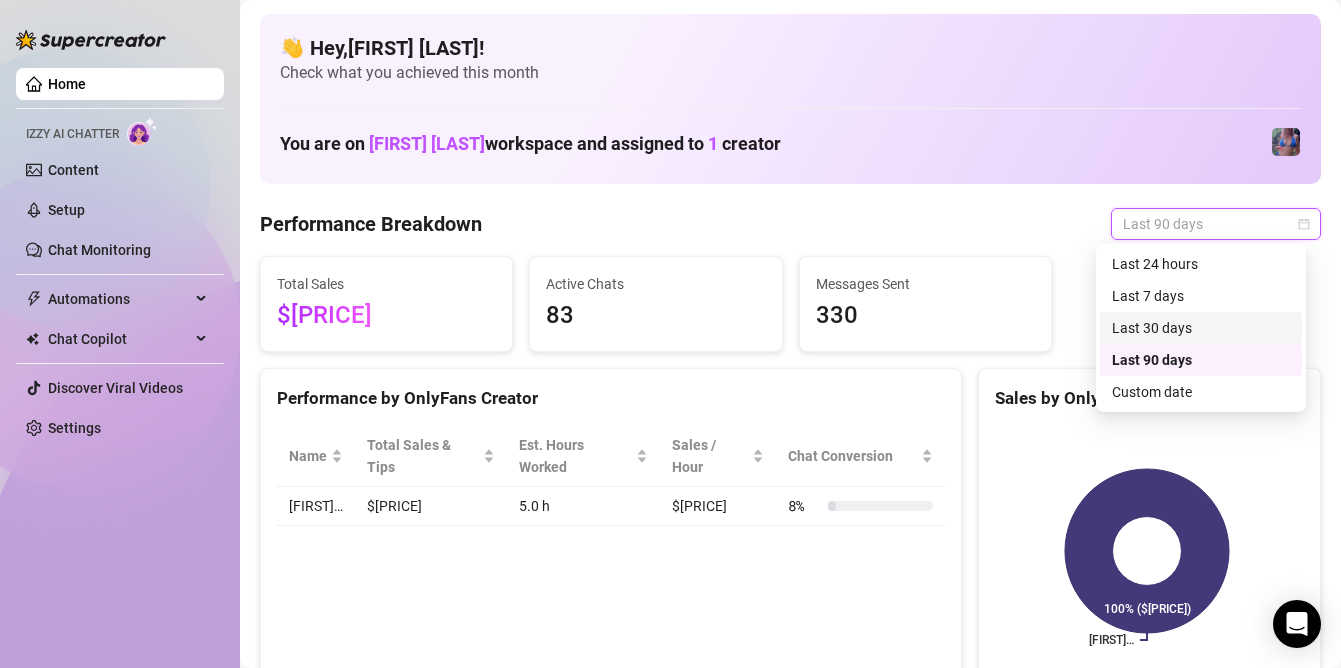 click on "Last 30 days" at bounding box center [1201, 328] 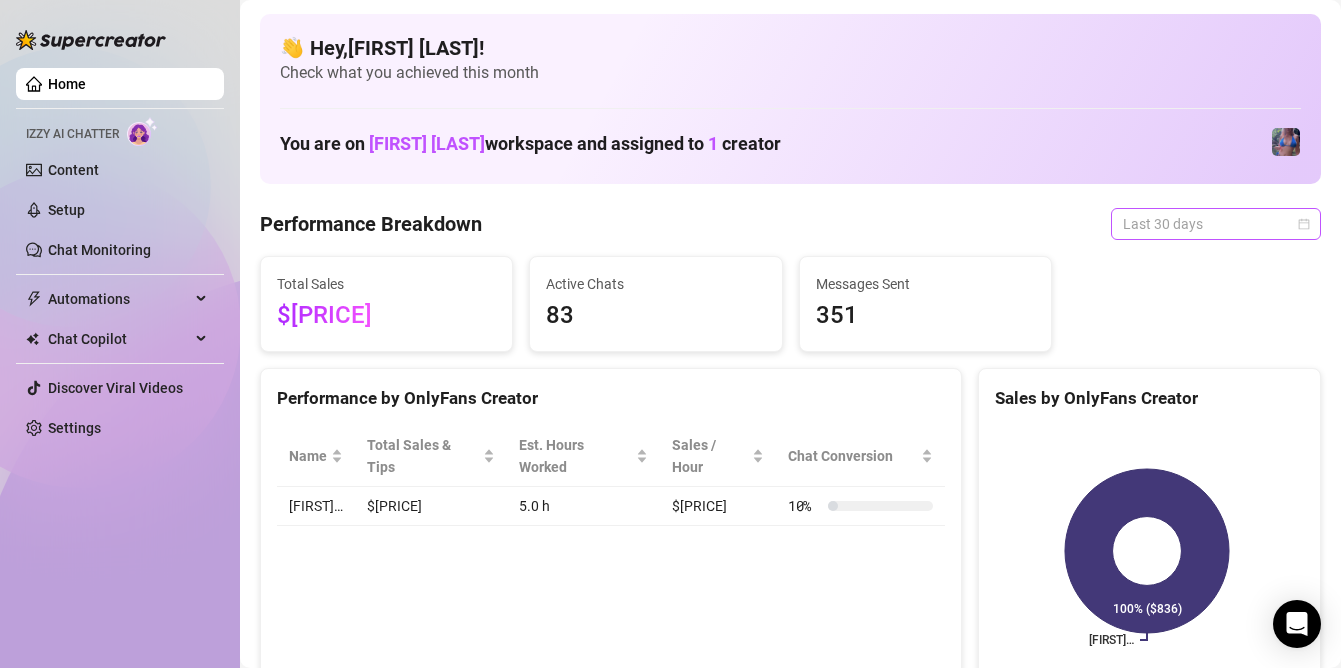 click on "Last 30 days" at bounding box center [1216, 224] 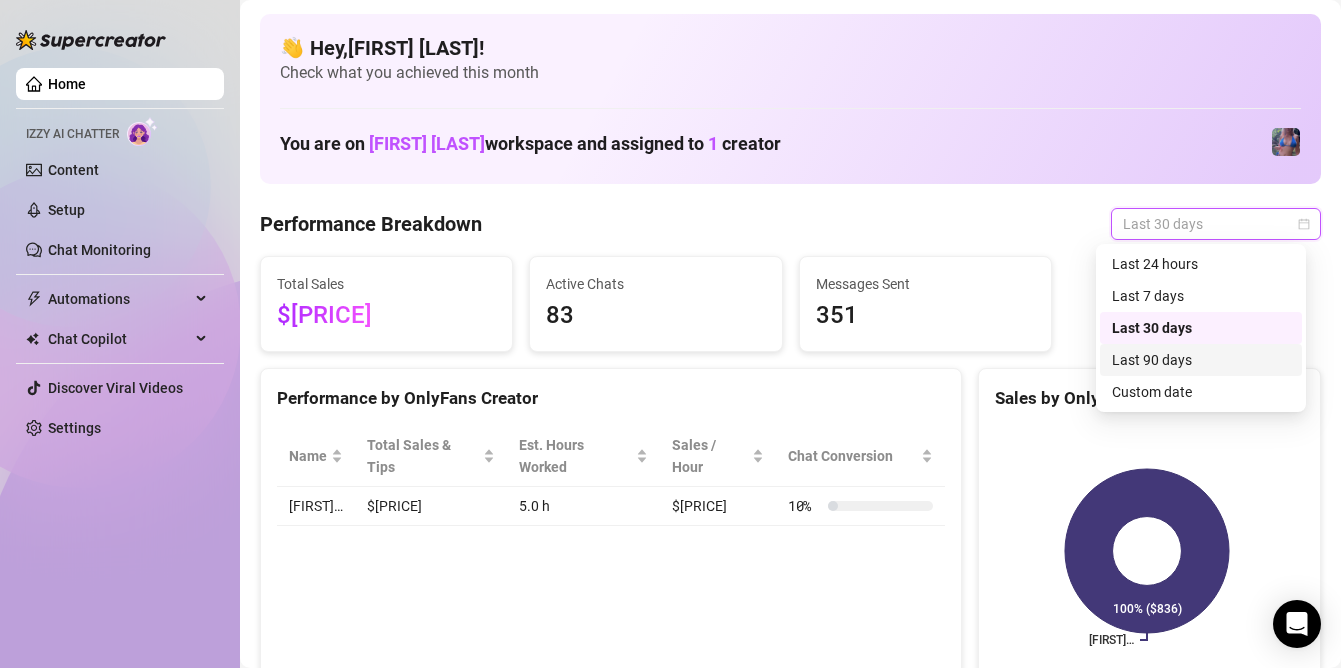 click on "Last 90 days" at bounding box center [1201, 360] 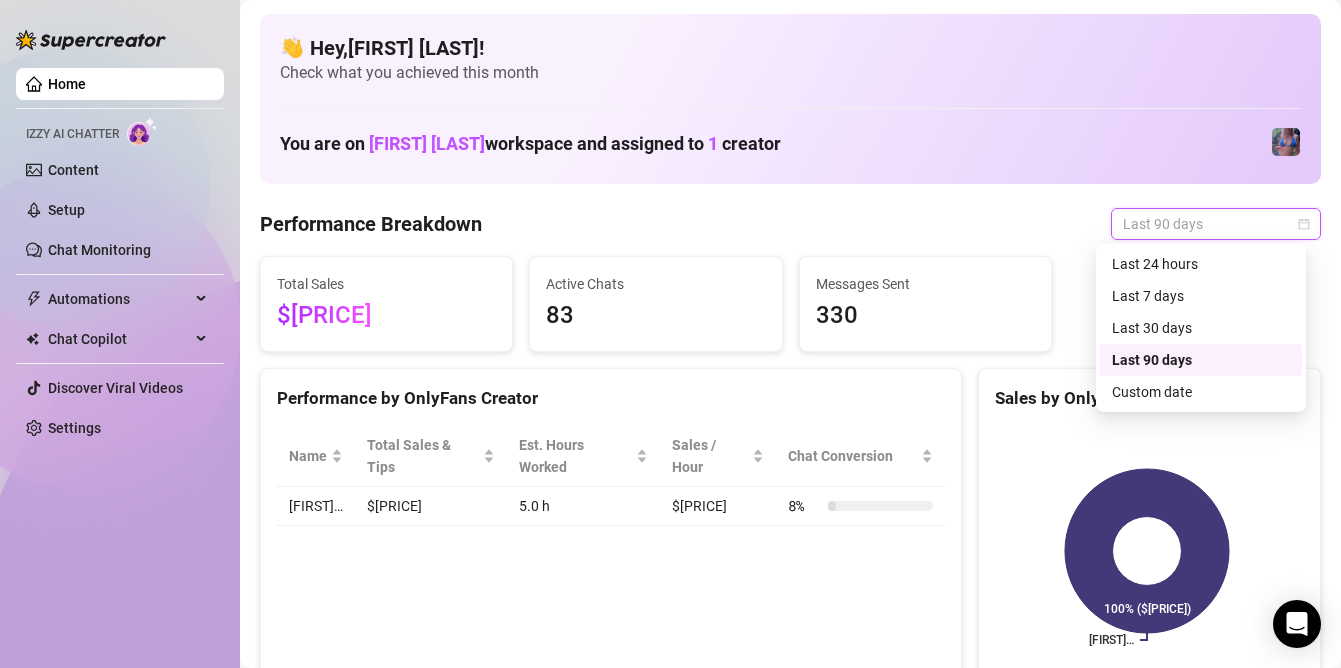 click on "Last 90 days" at bounding box center [1216, 224] 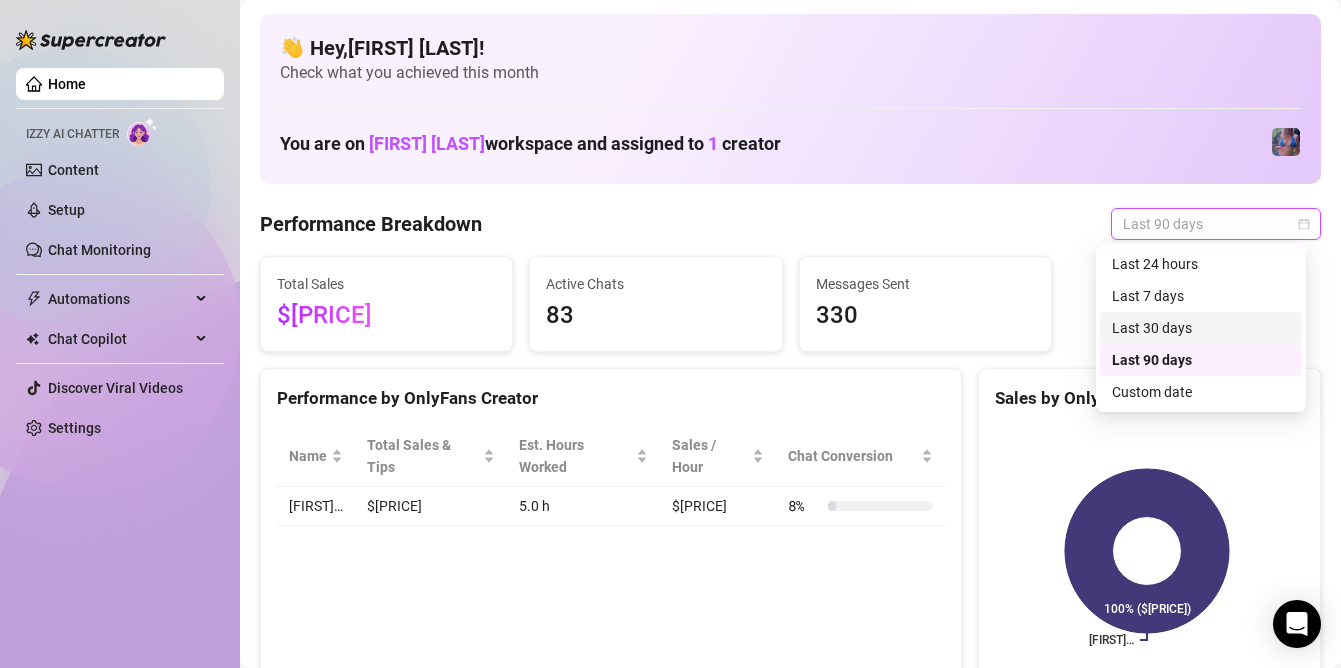 click on "Last 30 days" at bounding box center (1201, 328) 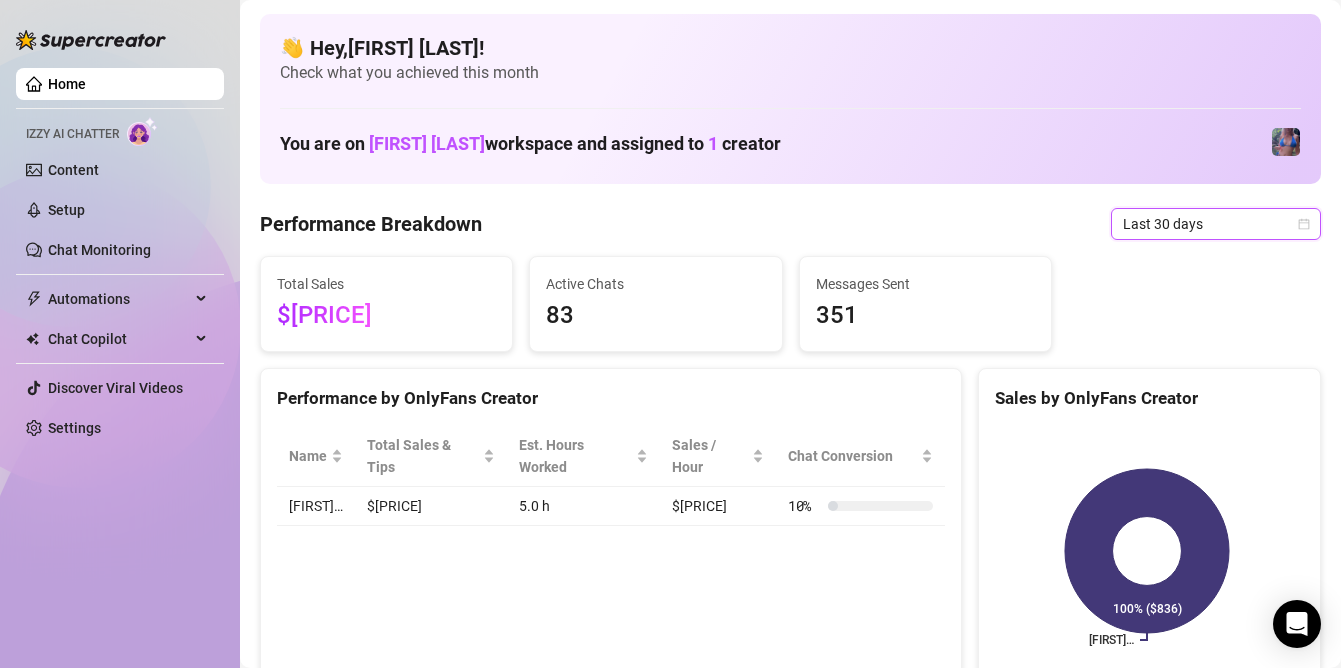 drag, startPoint x: 1149, startPoint y: 224, endPoint x: 1132, endPoint y: 271, distance: 49.979996 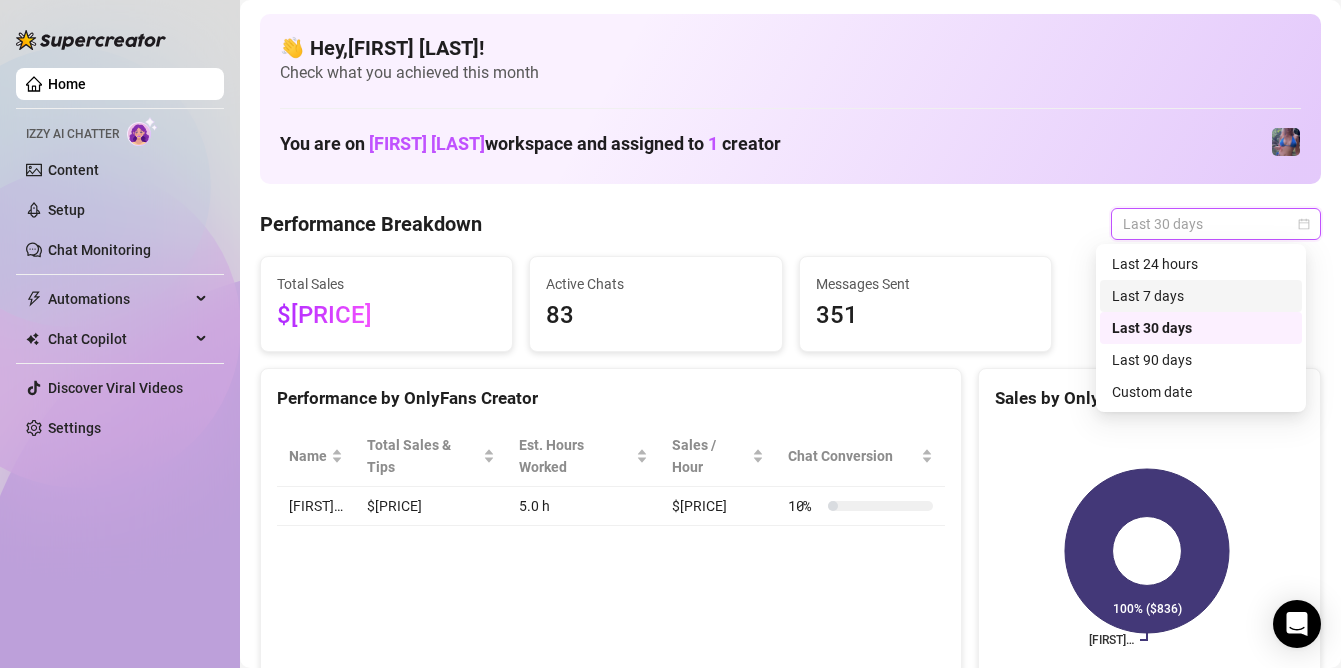 click on "Last 7 days" at bounding box center [1201, 296] 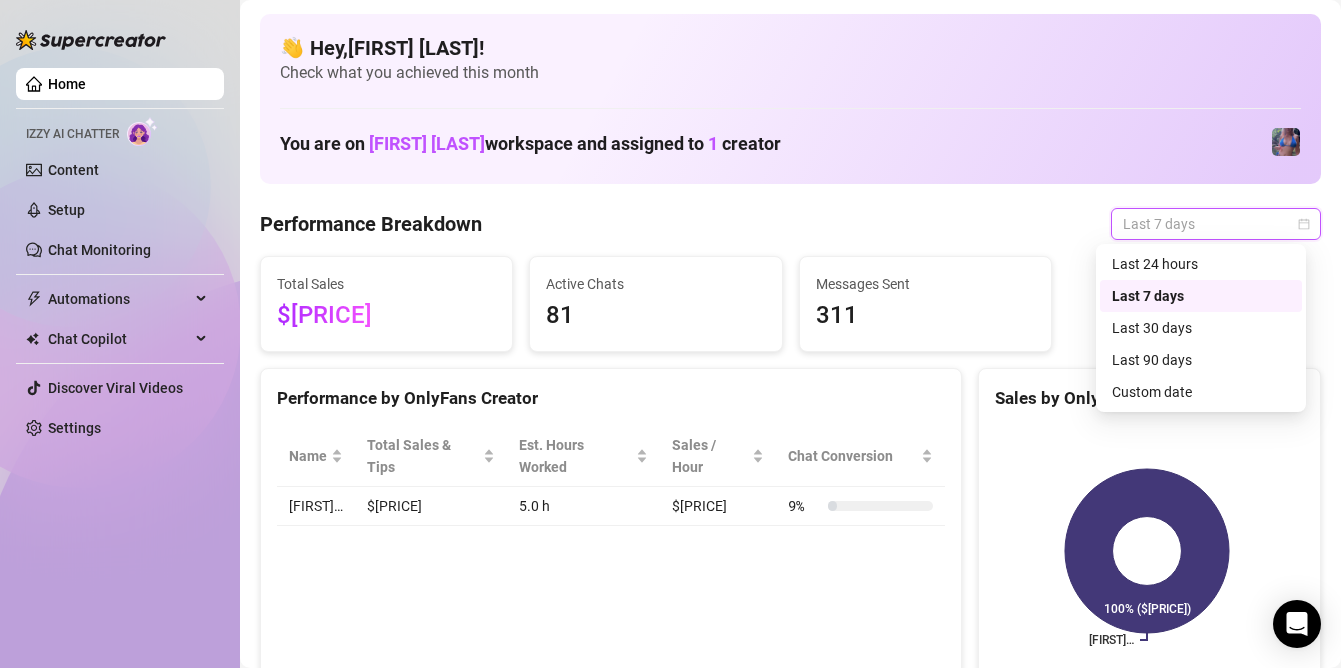 click on "Last 7 days" at bounding box center [1216, 224] 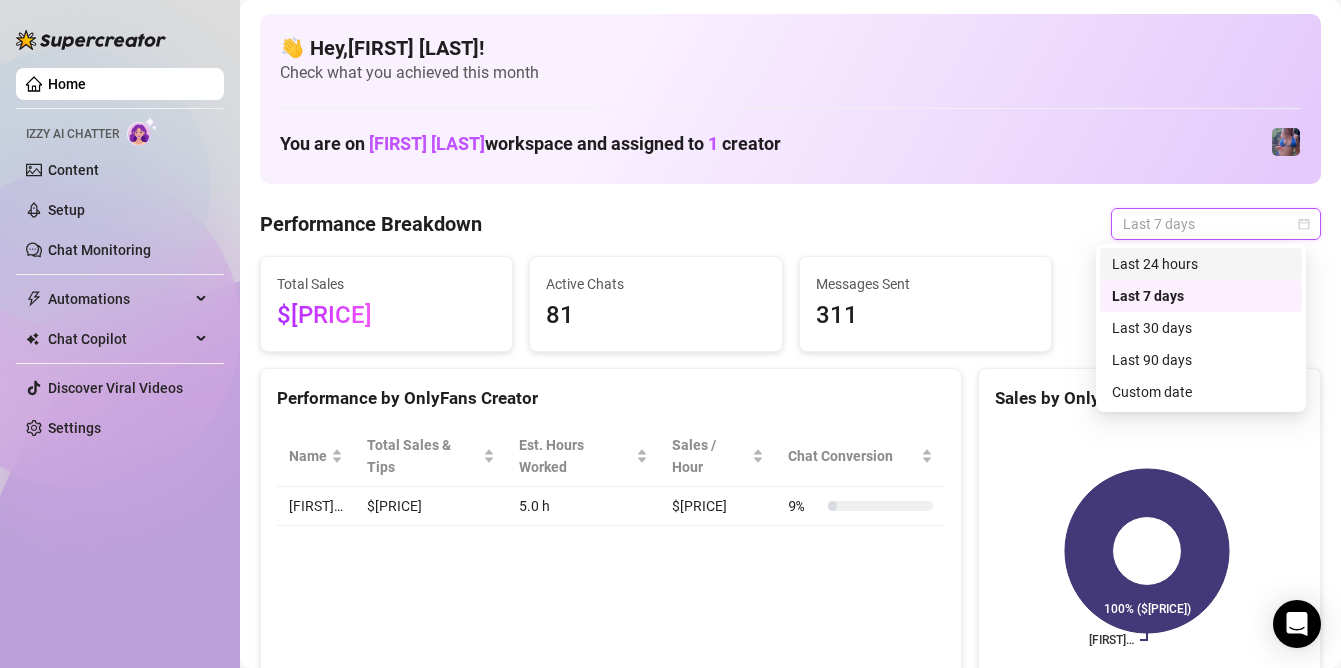 click on "Last 24 hours" at bounding box center (1201, 264) 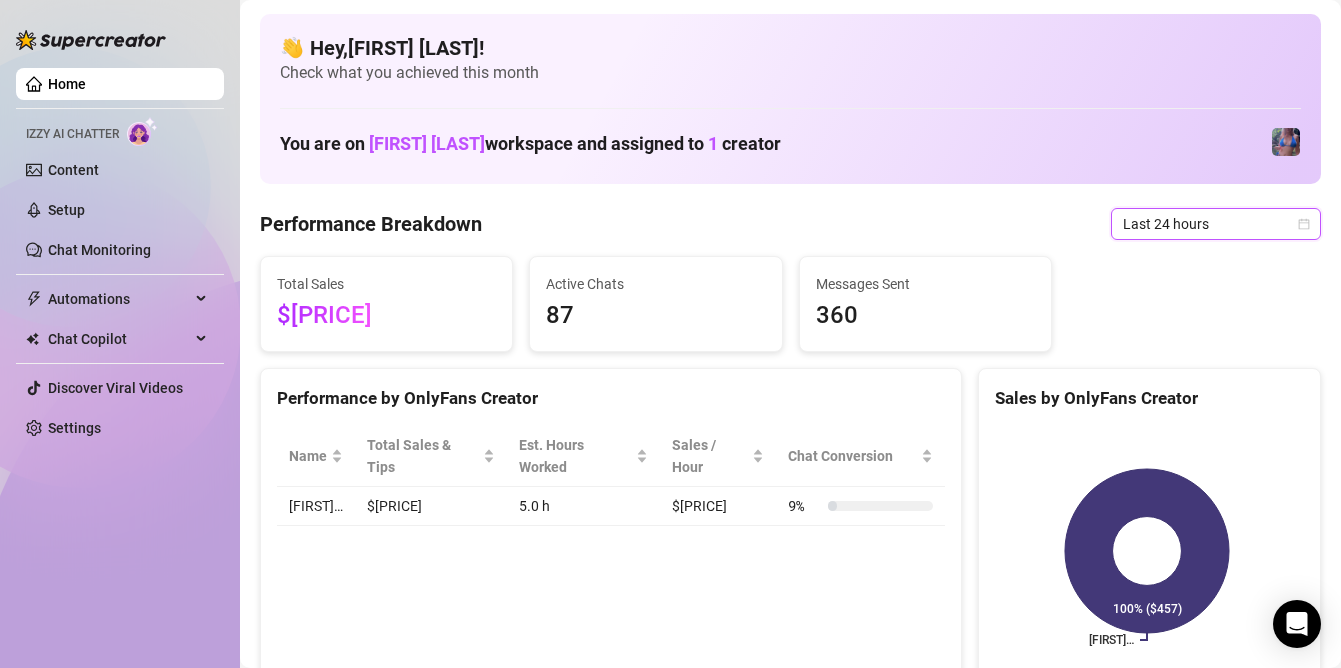click on "Last 24 hours" at bounding box center (1216, 224) 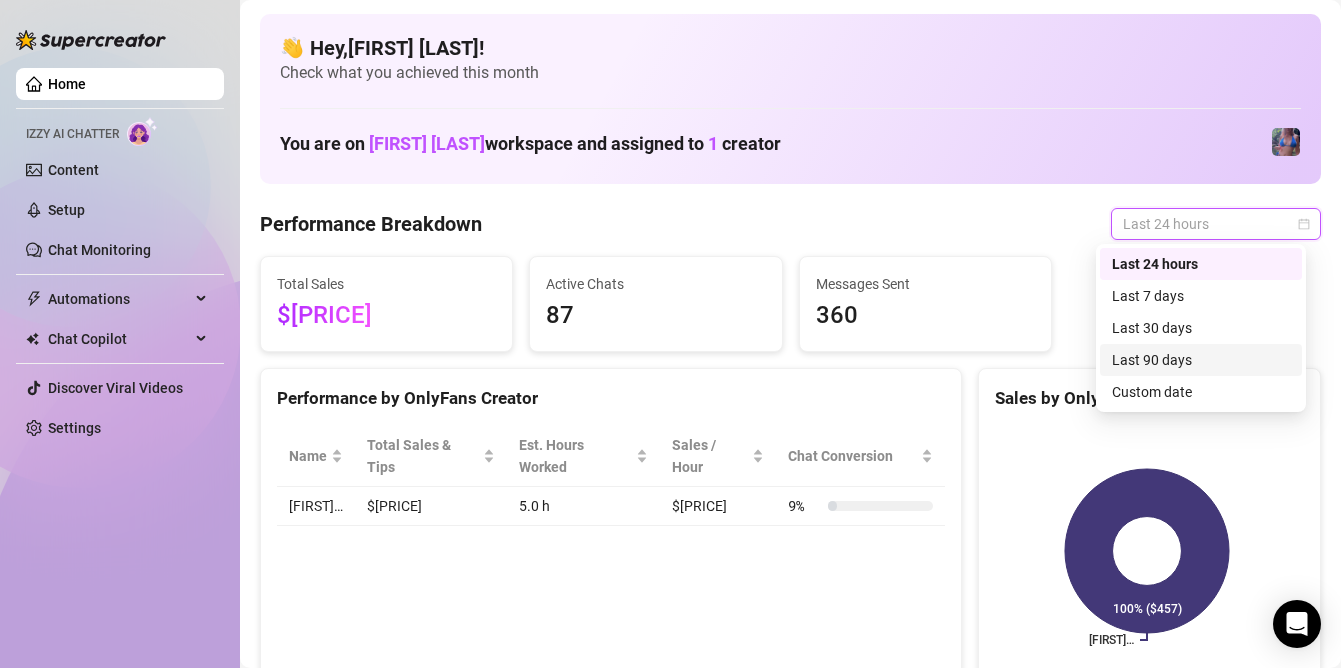 click on "Last 90 days" at bounding box center (1201, 360) 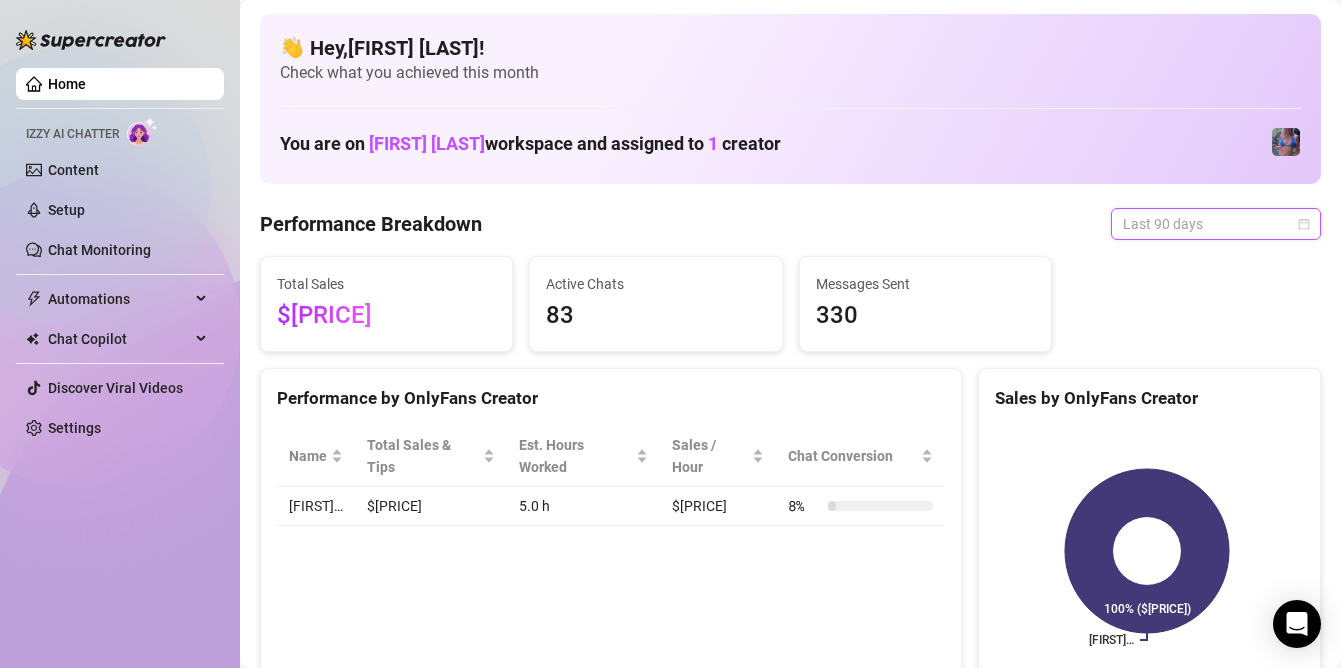 click on "Last 90 days" at bounding box center (1216, 224) 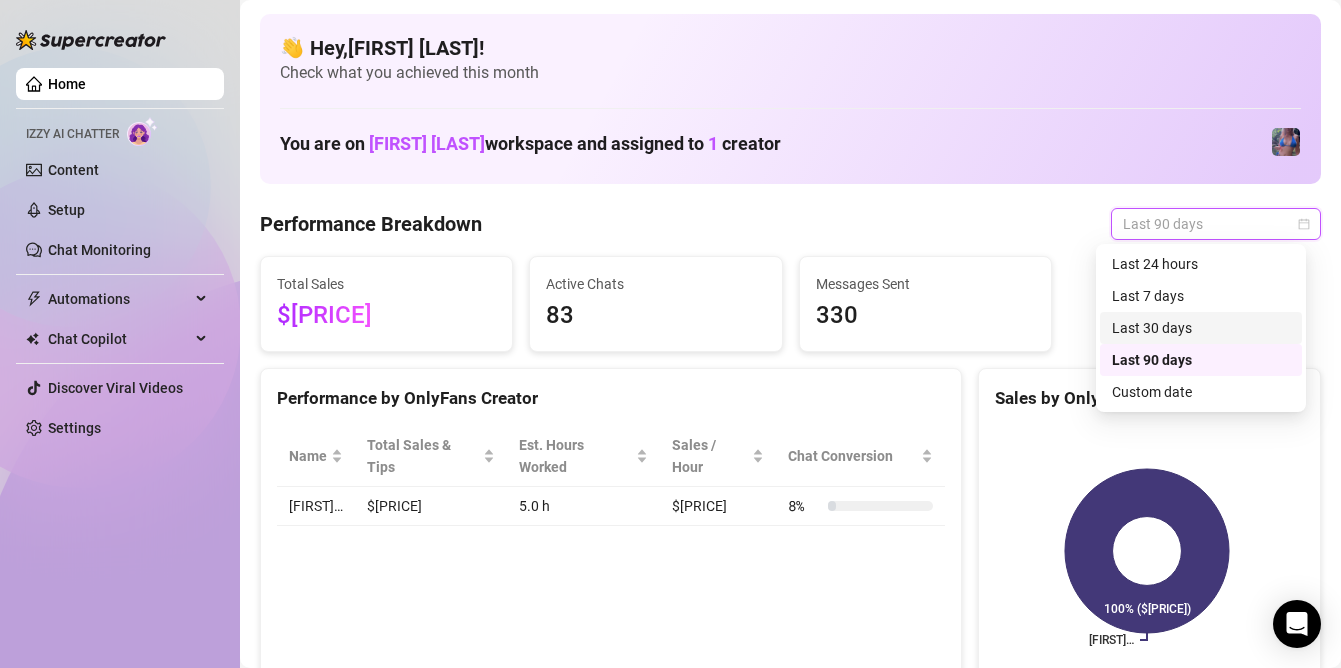 click on "Last 30 days" at bounding box center (1201, 328) 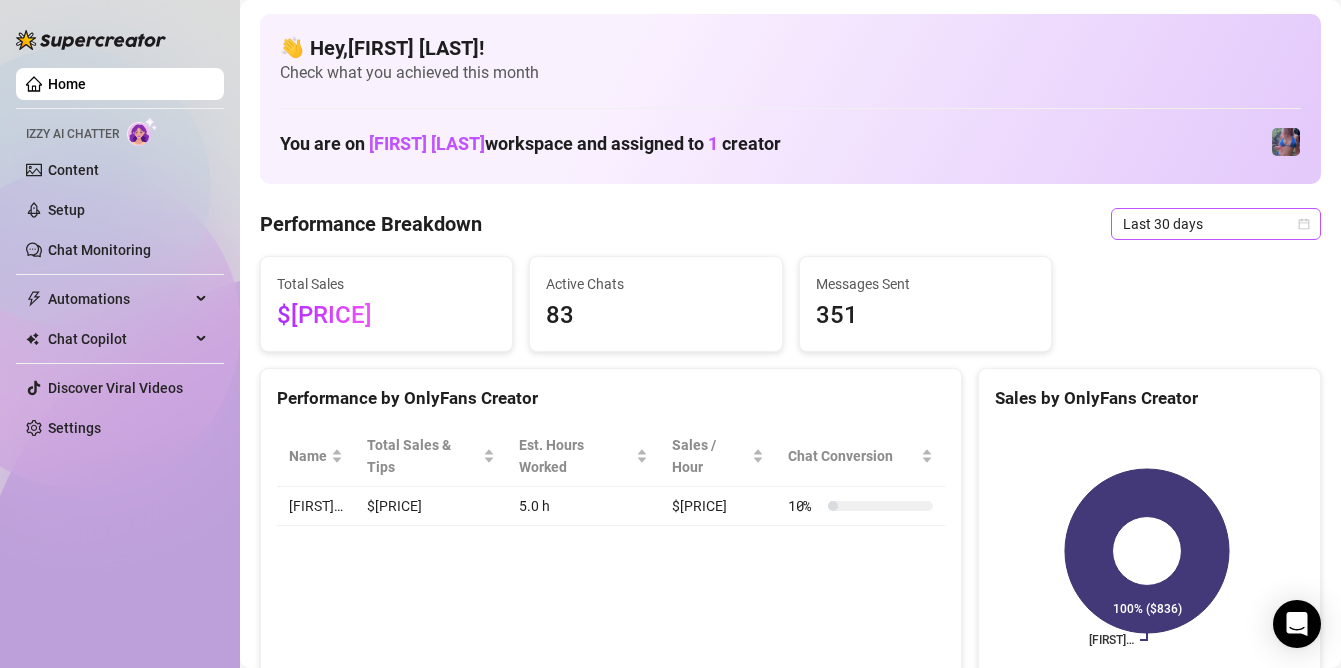 click on "Last 30 days" at bounding box center [1216, 224] 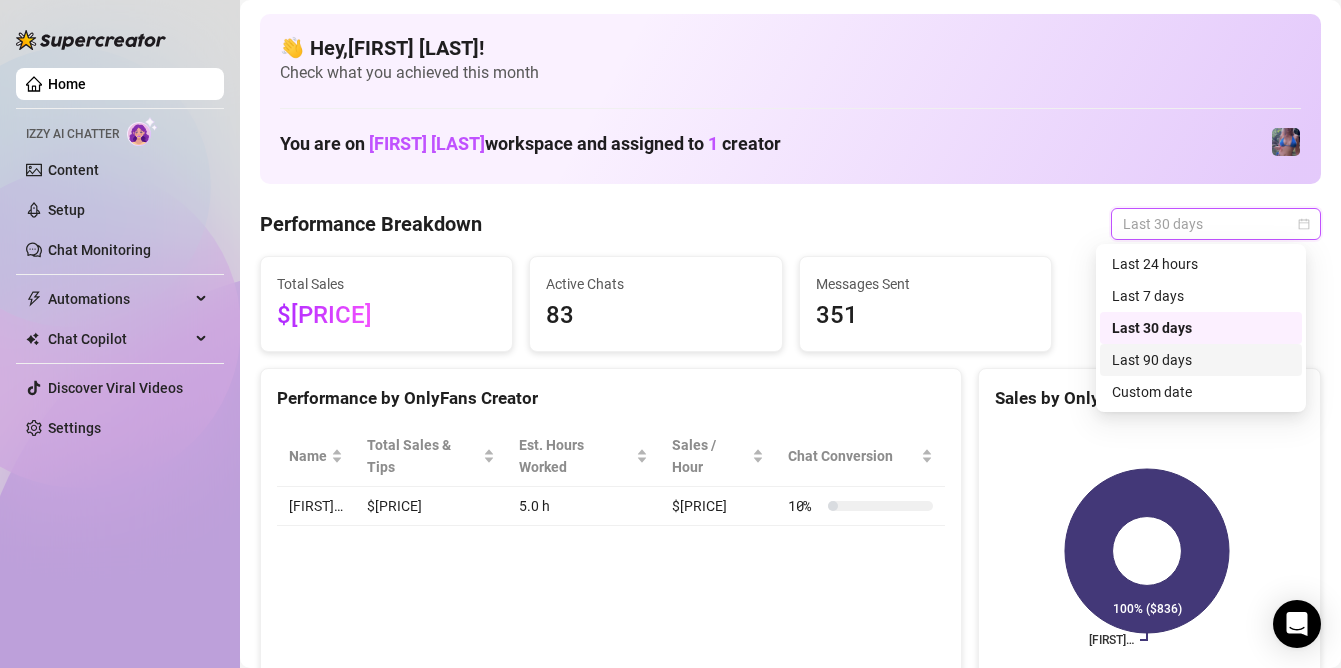 click on "Last 90 days" at bounding box center (1201, 360) 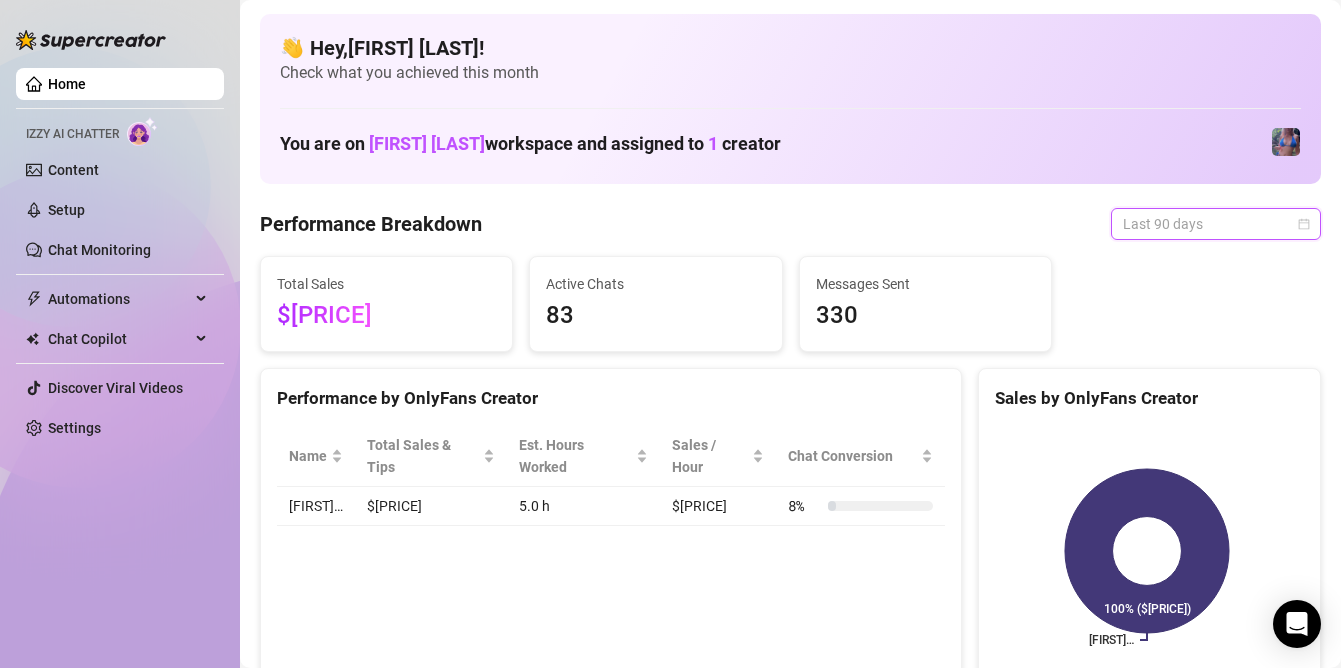 click on "Last 90 days" at bounding box center (1216, 224) 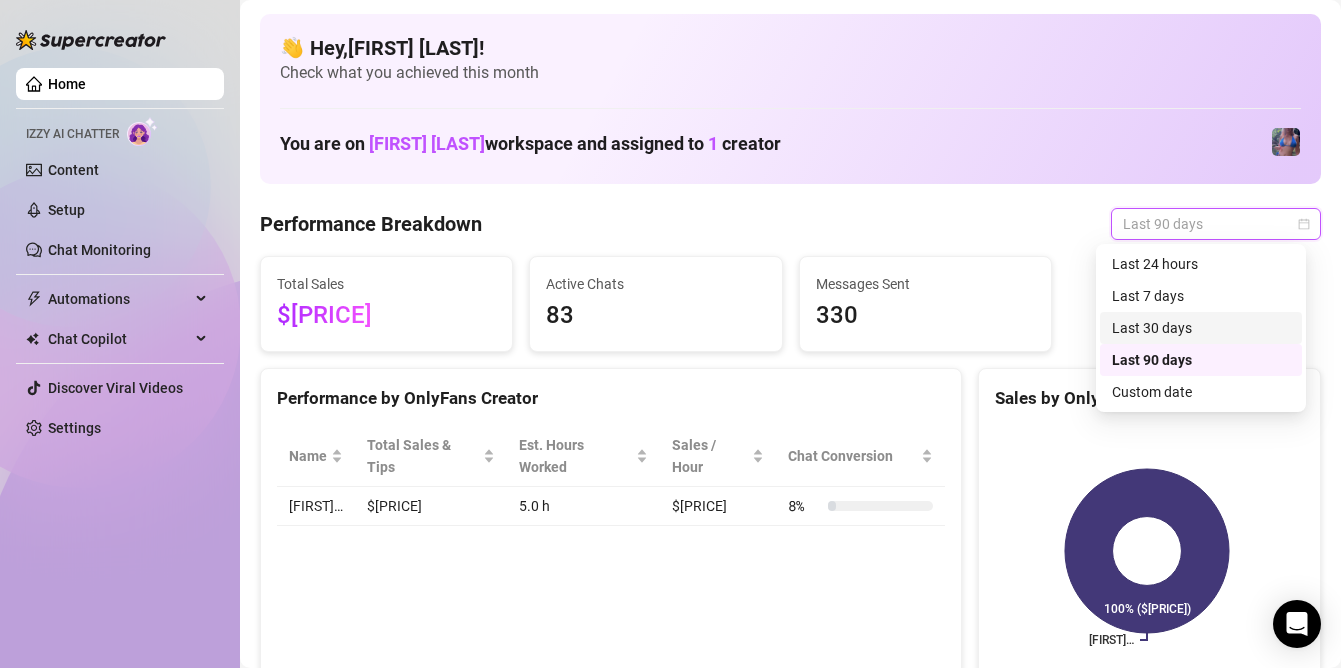 click on "Last 30 days" at bounding box center [1201, 328] 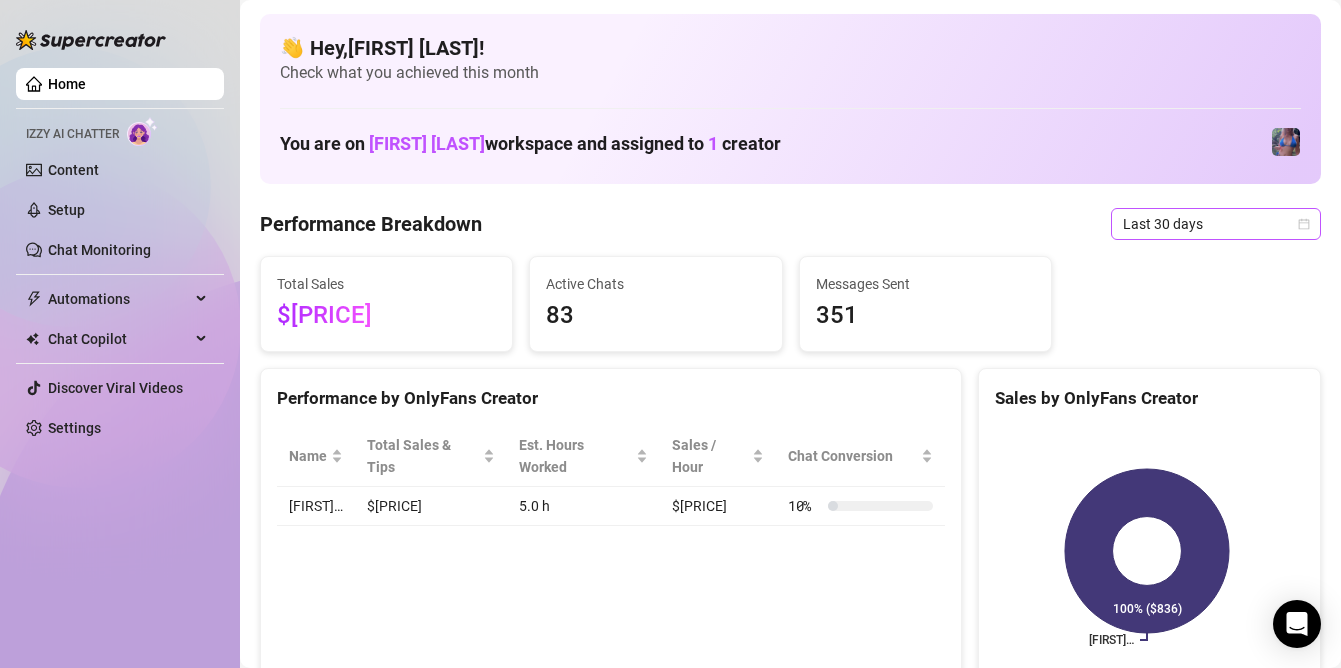 click on "Last 30 days" at bounding box center [1216, 224] 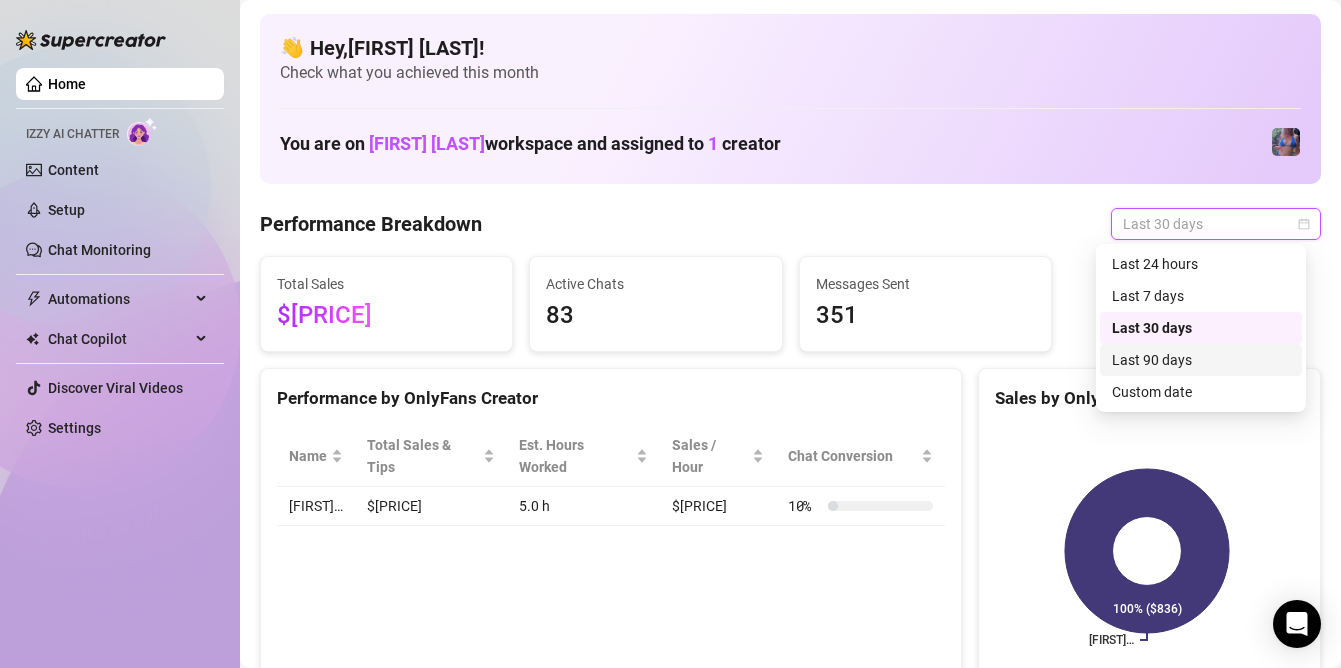 click on "Last 90 days" at bounding box center [1201, 360] 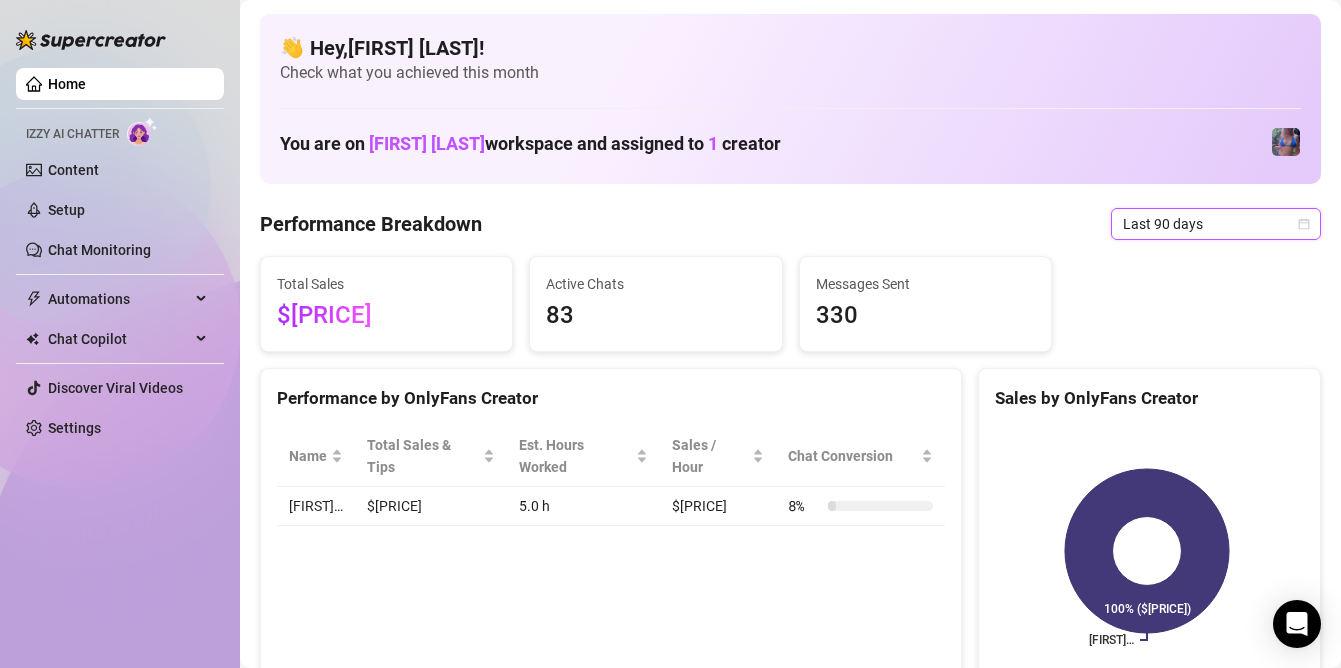 click on "Last 90 days" at bounding box center (1216, 224) 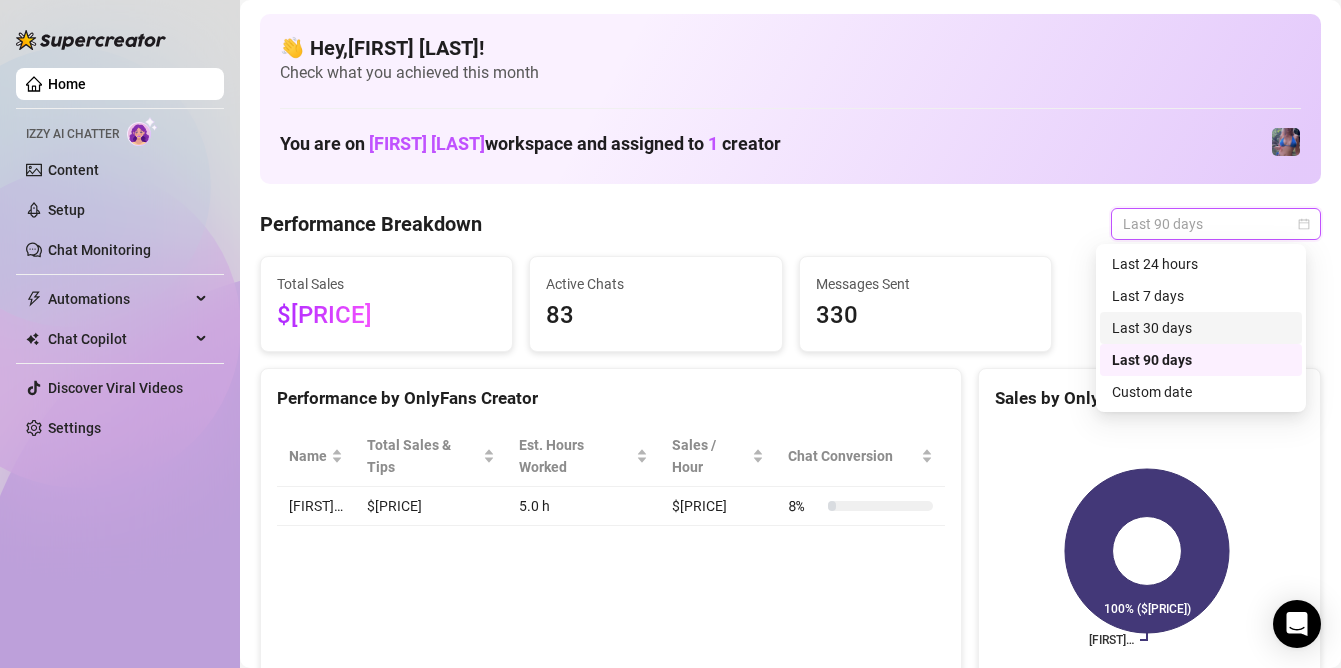 click on "Last 30 days" at bounding box center (1201, 328) 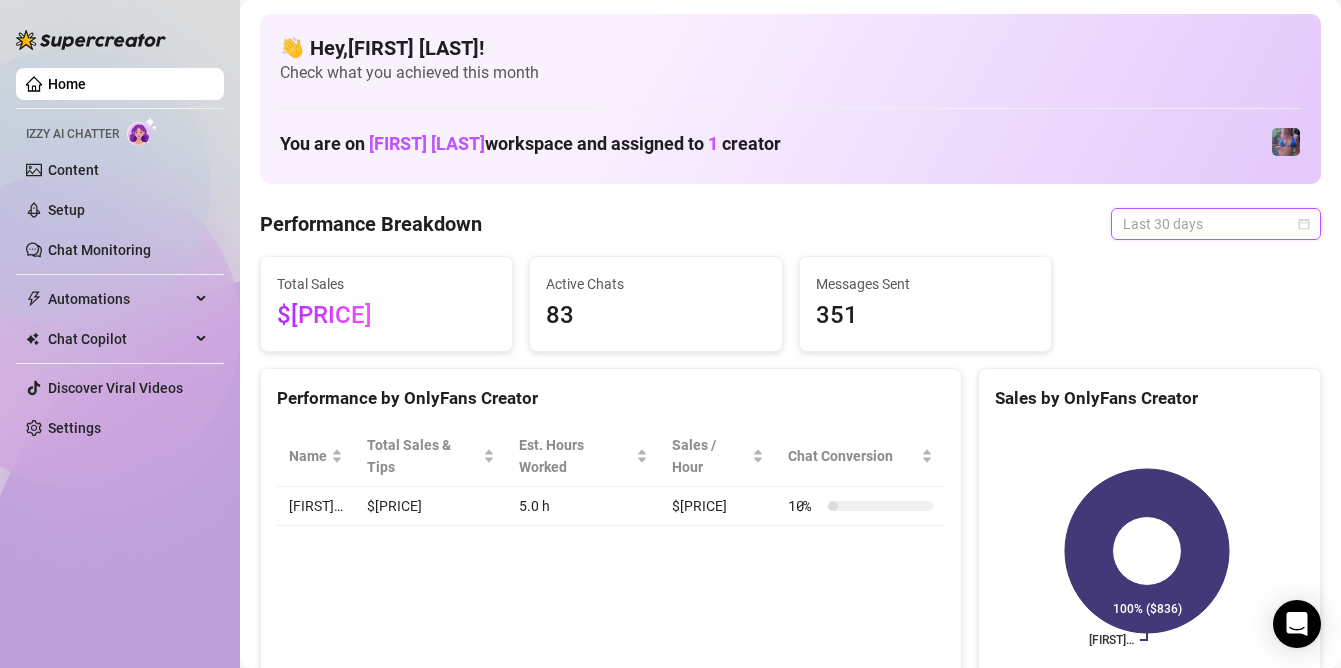 click on "Last 30 days" at bounding box center [1216, 224] 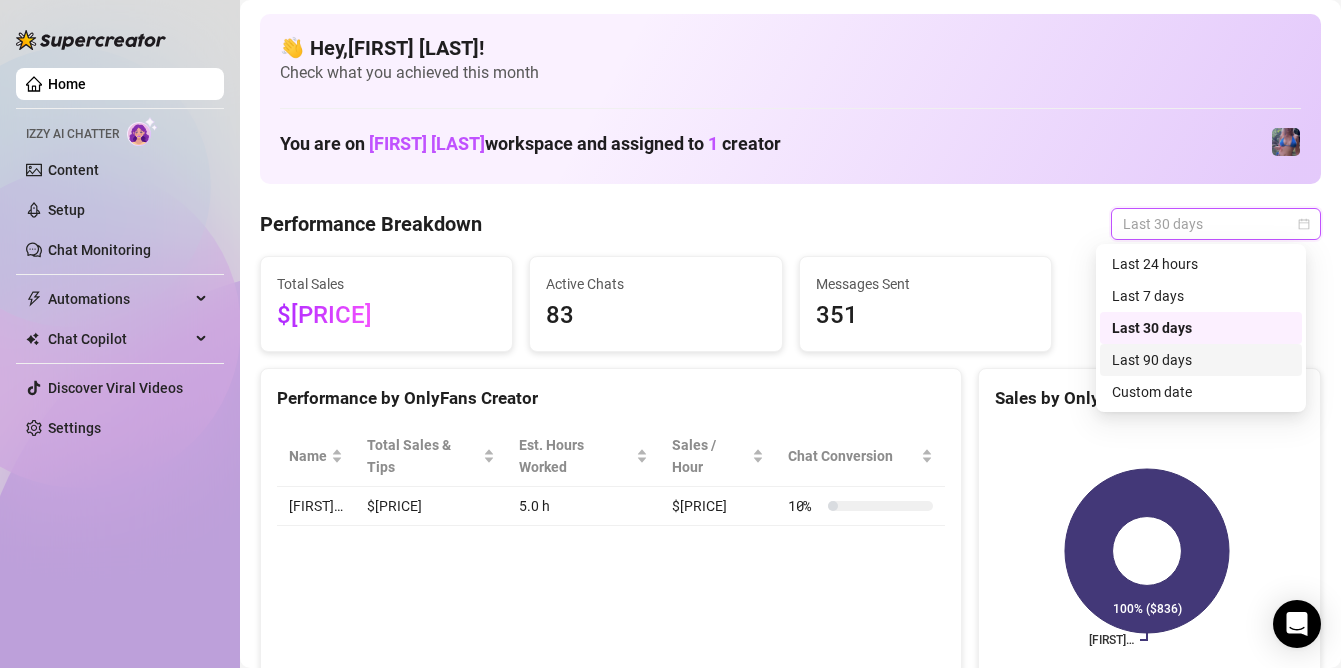 click on "Last 90 days" at bounding box center (1201, 360) 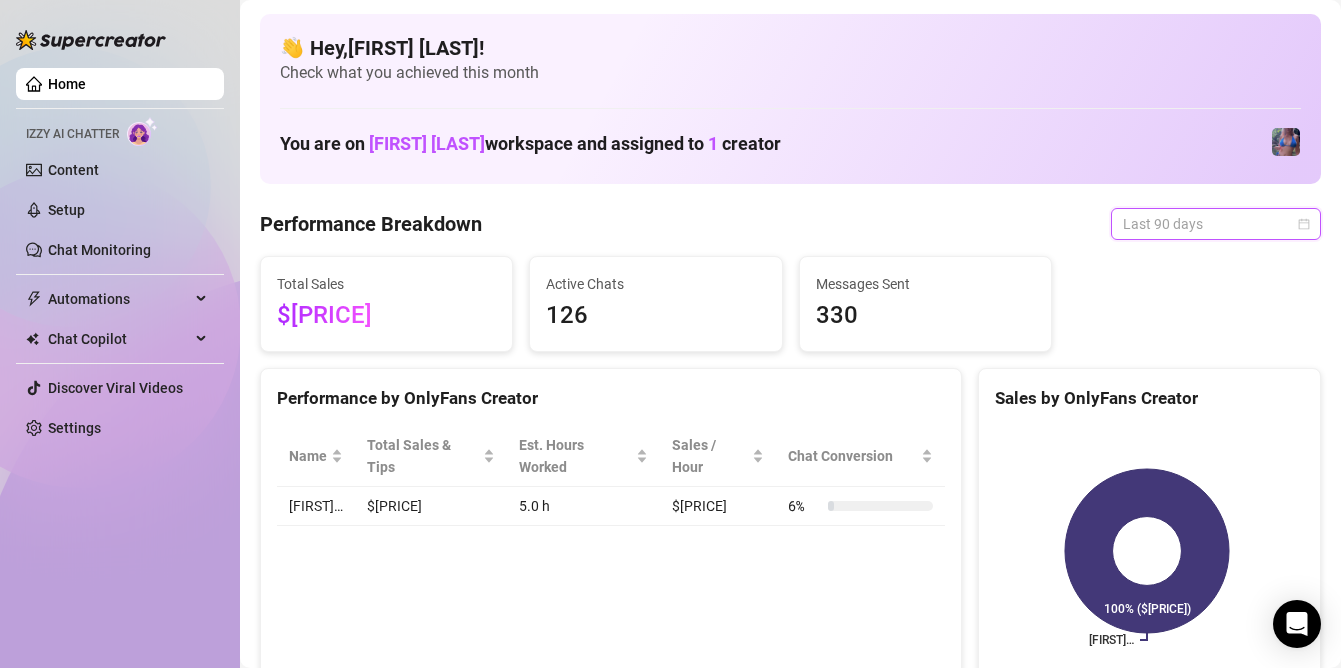click on "Last 90 days" at bounding box center (1216, 224) 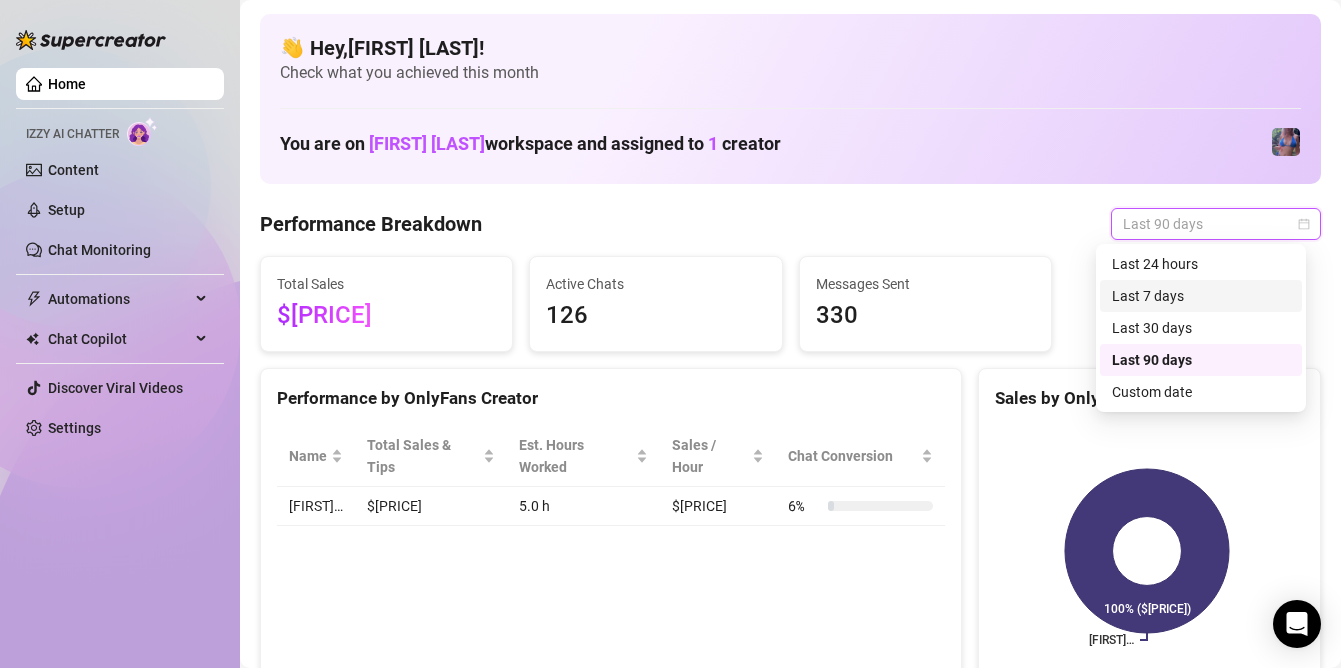 click on "Last 7 days" at bounding box center (1201, 296) 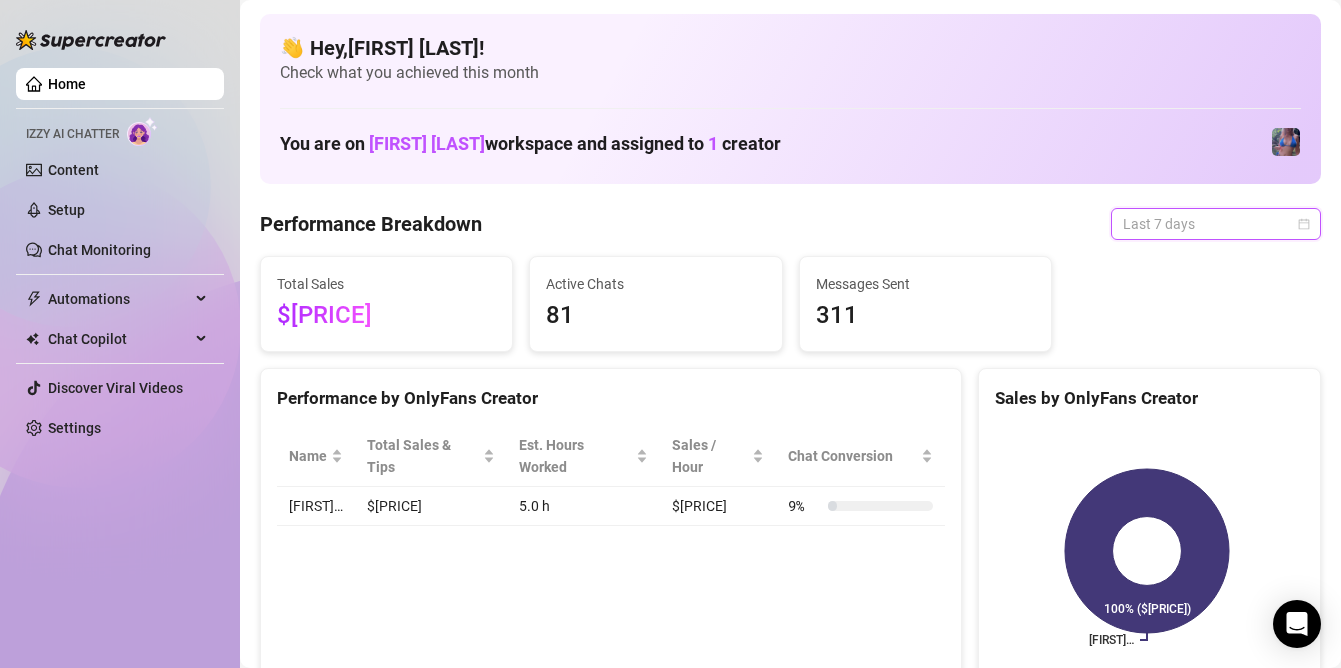 click on "Last 7 days" at bounding box center [1216, 224] 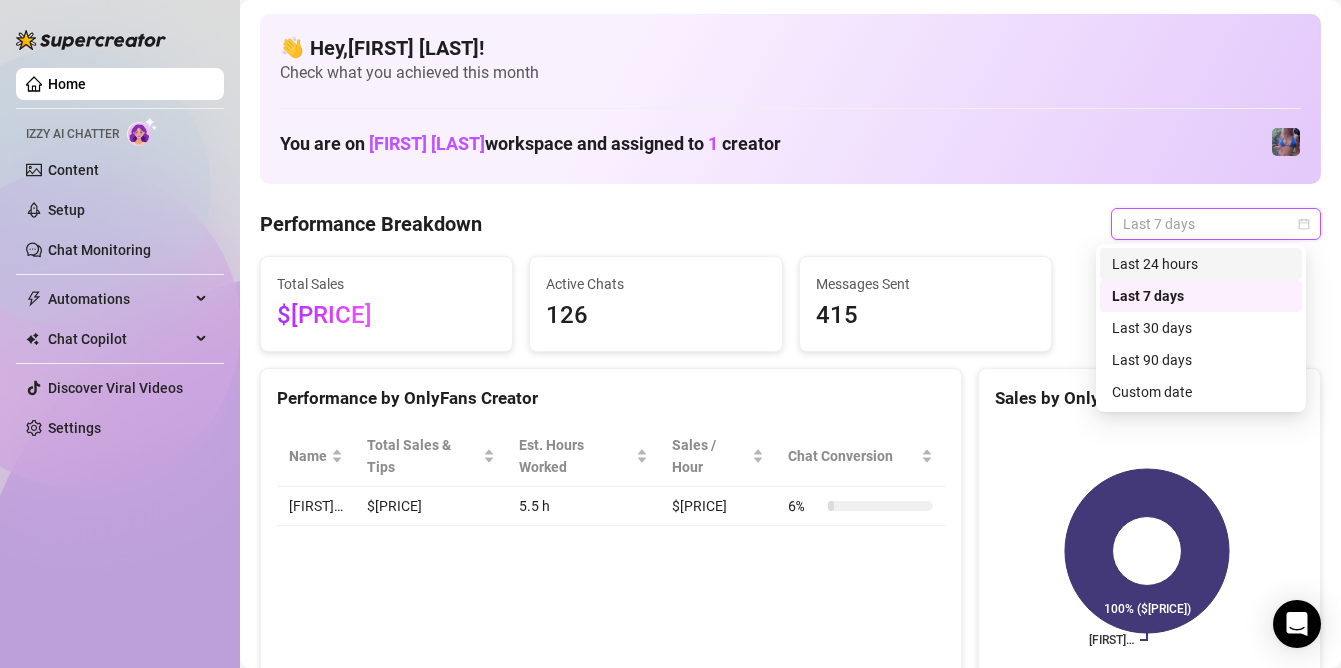 click on "Last 24 hours" at bounding box center [1201, 264] 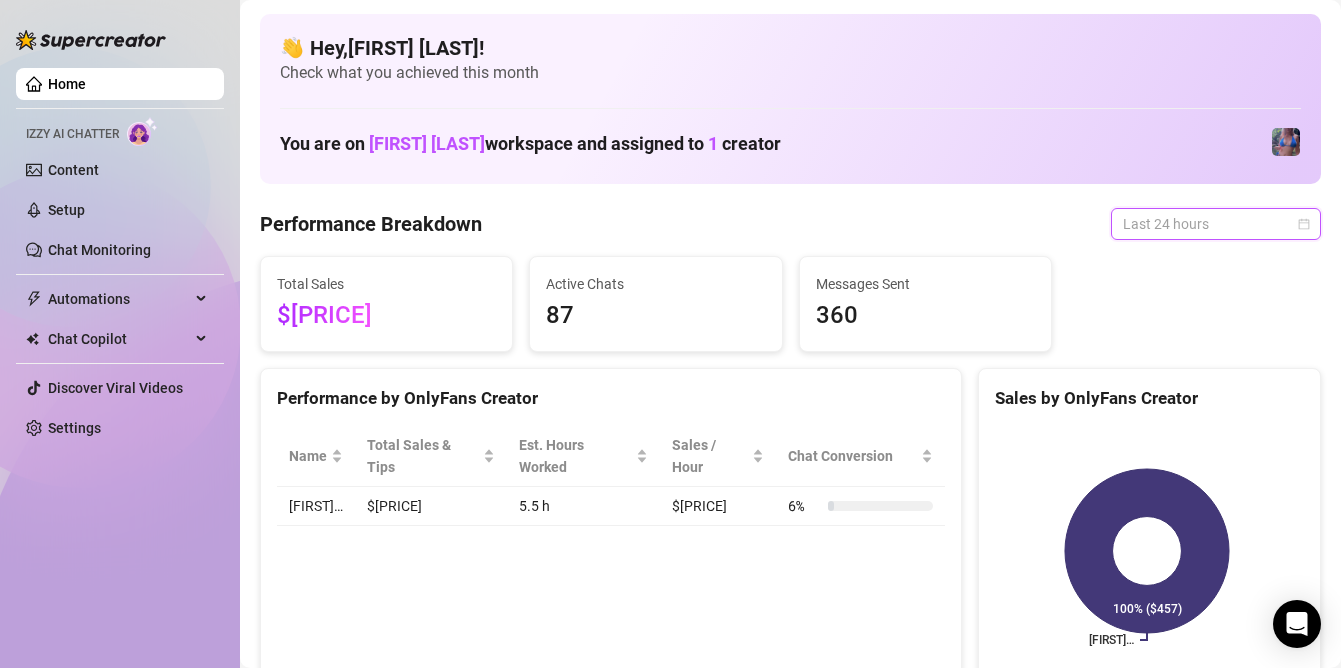 click on "Last 24 hours" at bounding box center (1216, 224) 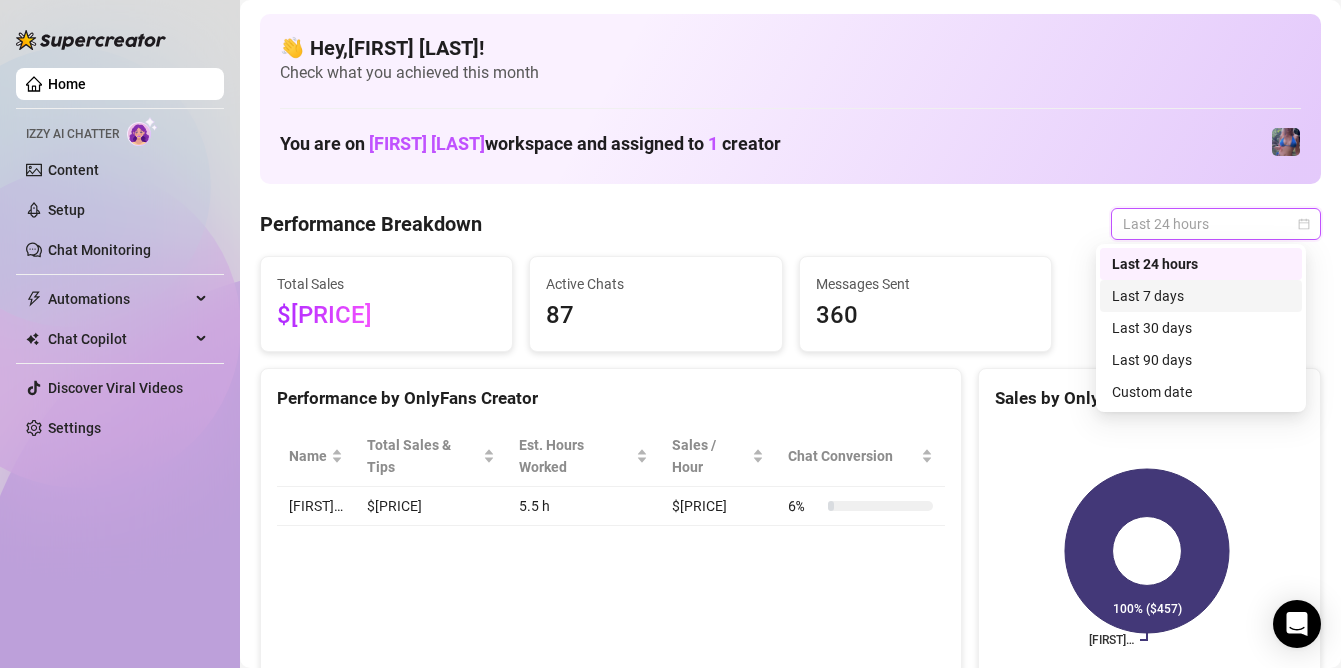 click on "Last 7 days" at bounding box center (1201, 296) 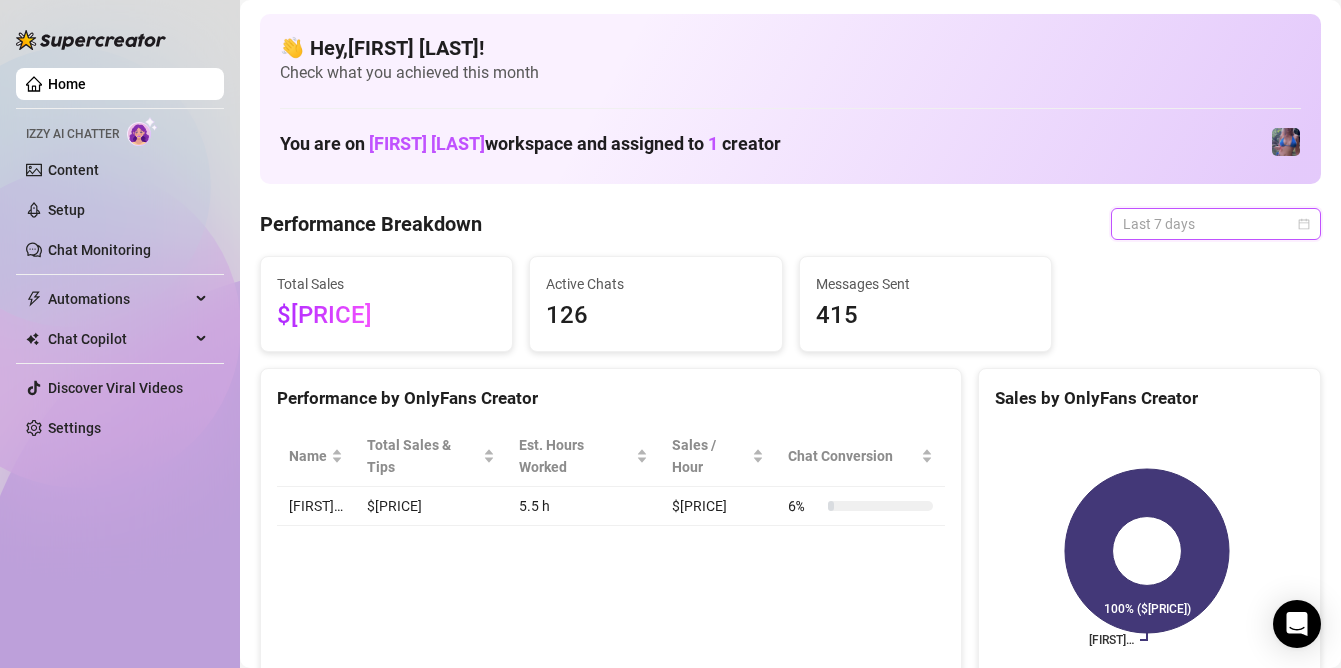 click on "Last 7 days" at bounding box center [1216, 224] 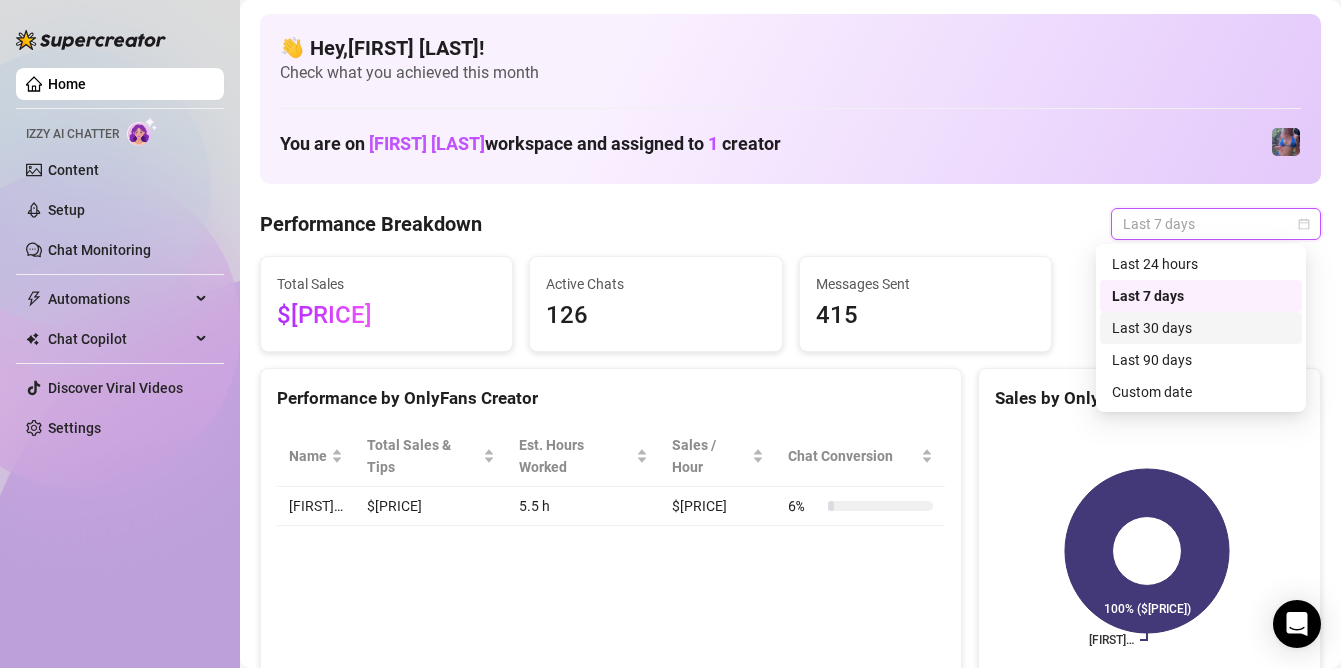 click on "Last 30 days" at bounding box center [1201, 328] 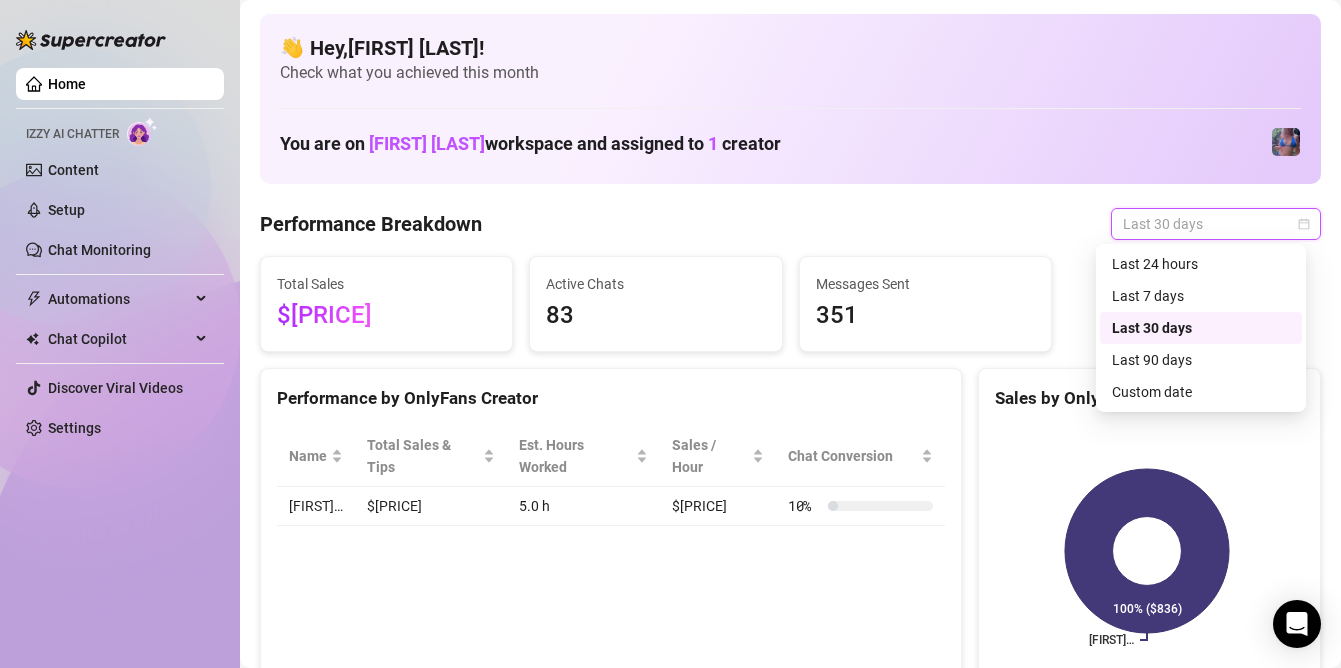 click on "Last 30 days" at bounding box center [1216, 224] 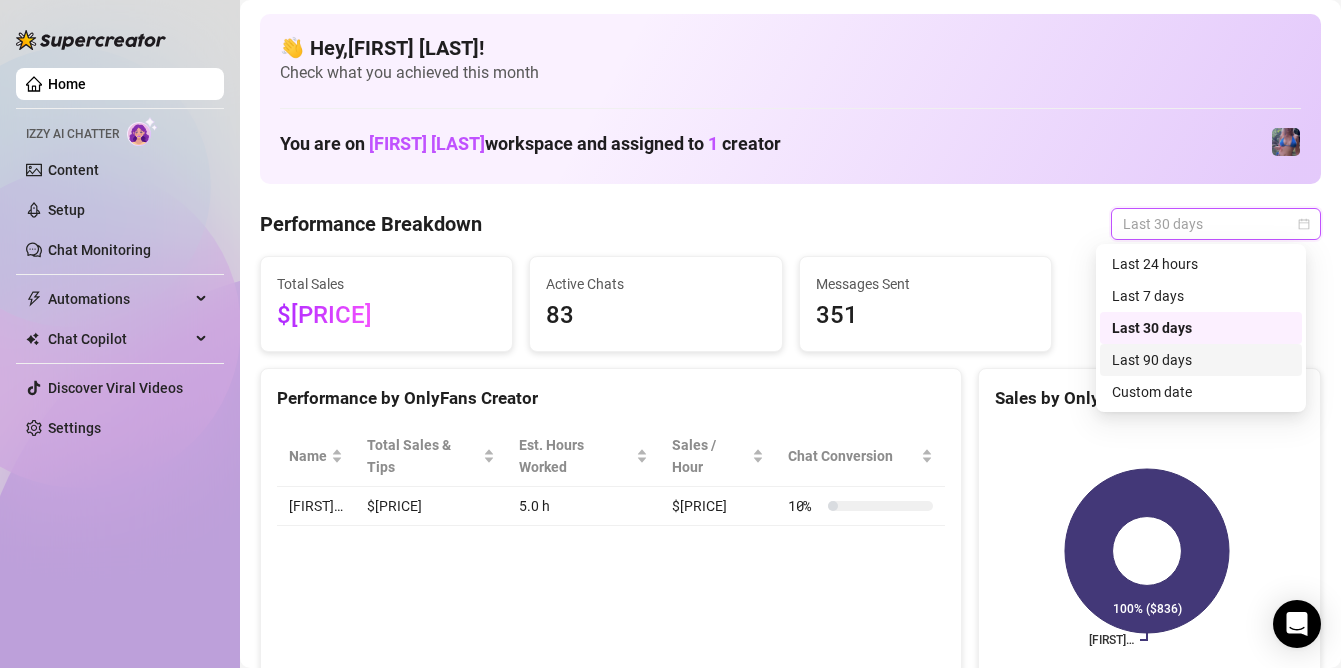 click on "Last 90 days" at bounding box center [1201, 360] 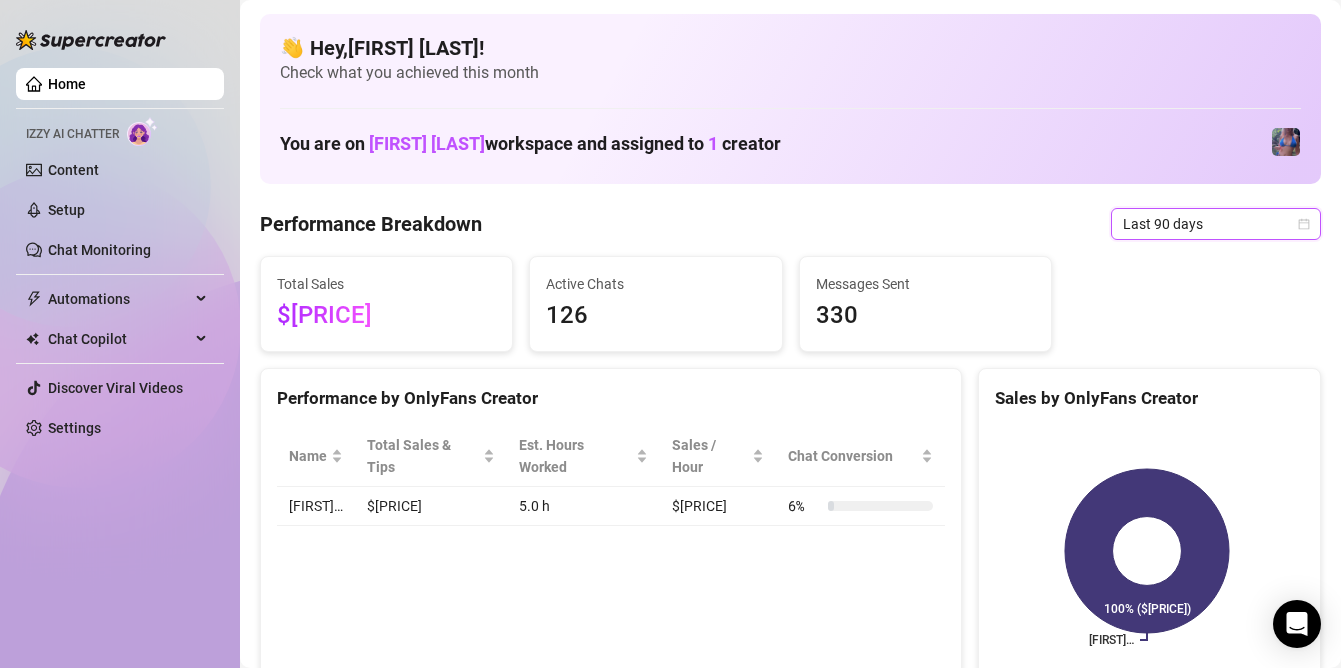 drag, startPoint x: 1180, startPoint y: 228, endPoint x: 1174, endPoint y: 284, distance: 56.32051 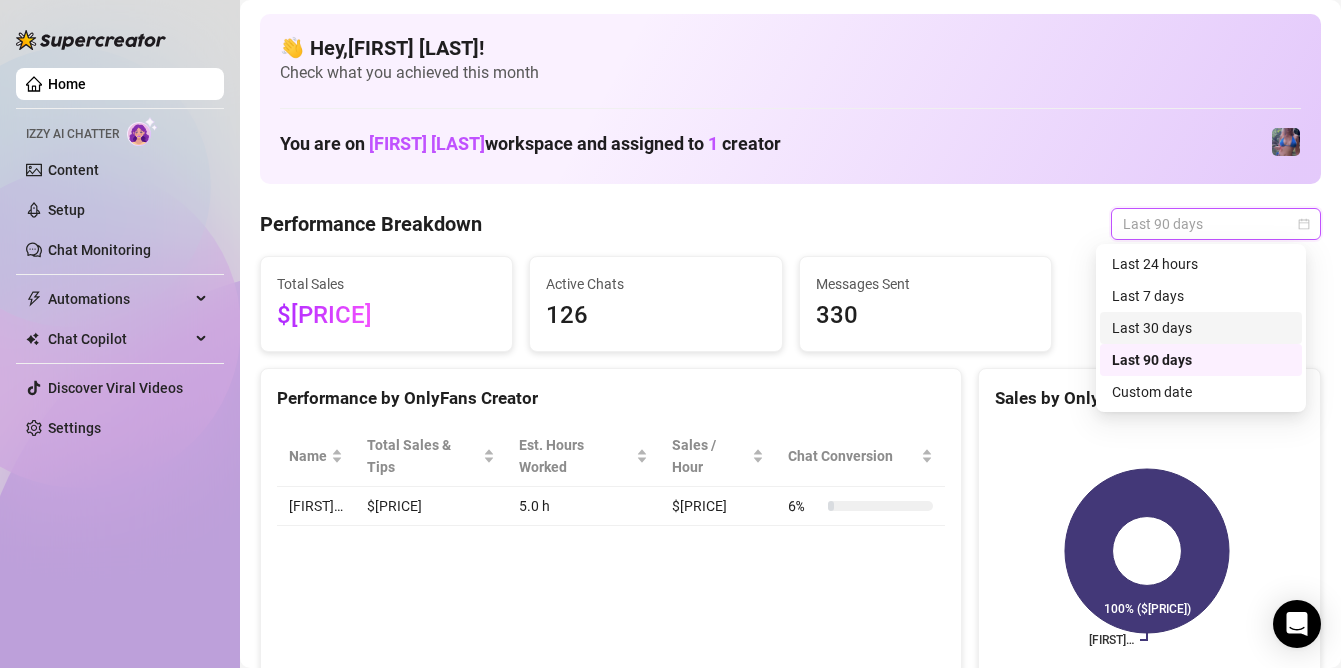 click on "Last 30 days" at bounding box center (1201, 328) 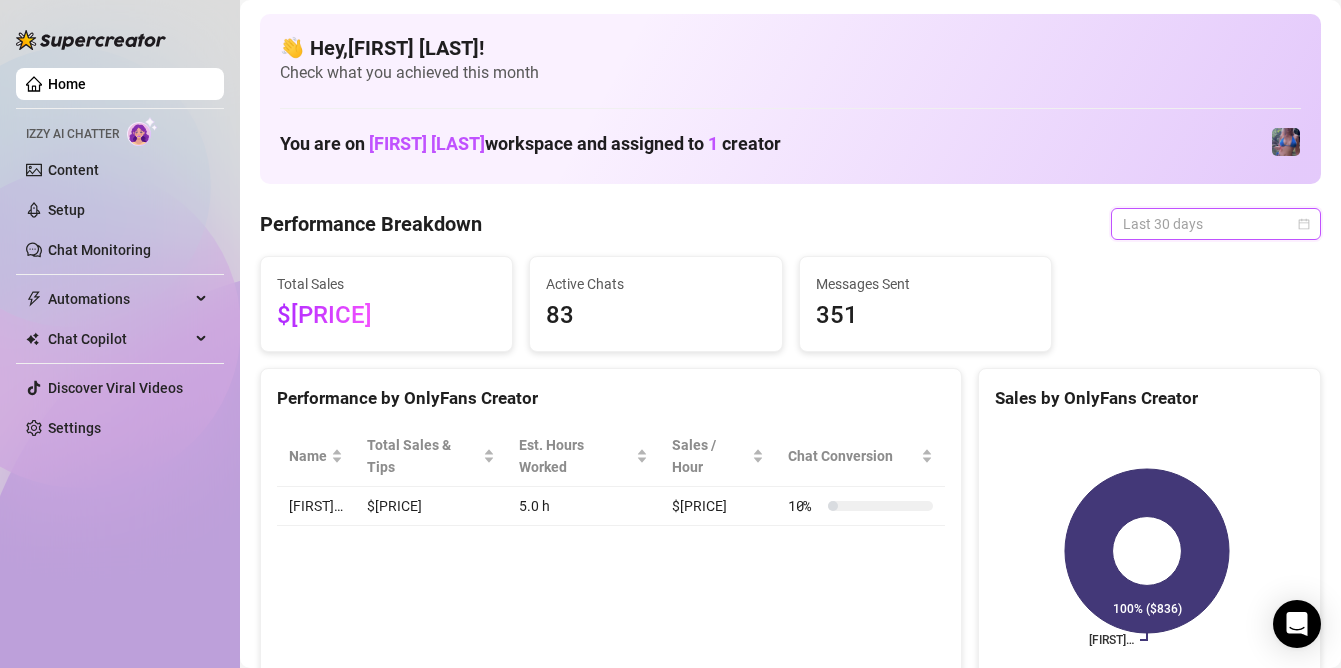 click on "Last 30 days" at bounding box center [1216, 224] 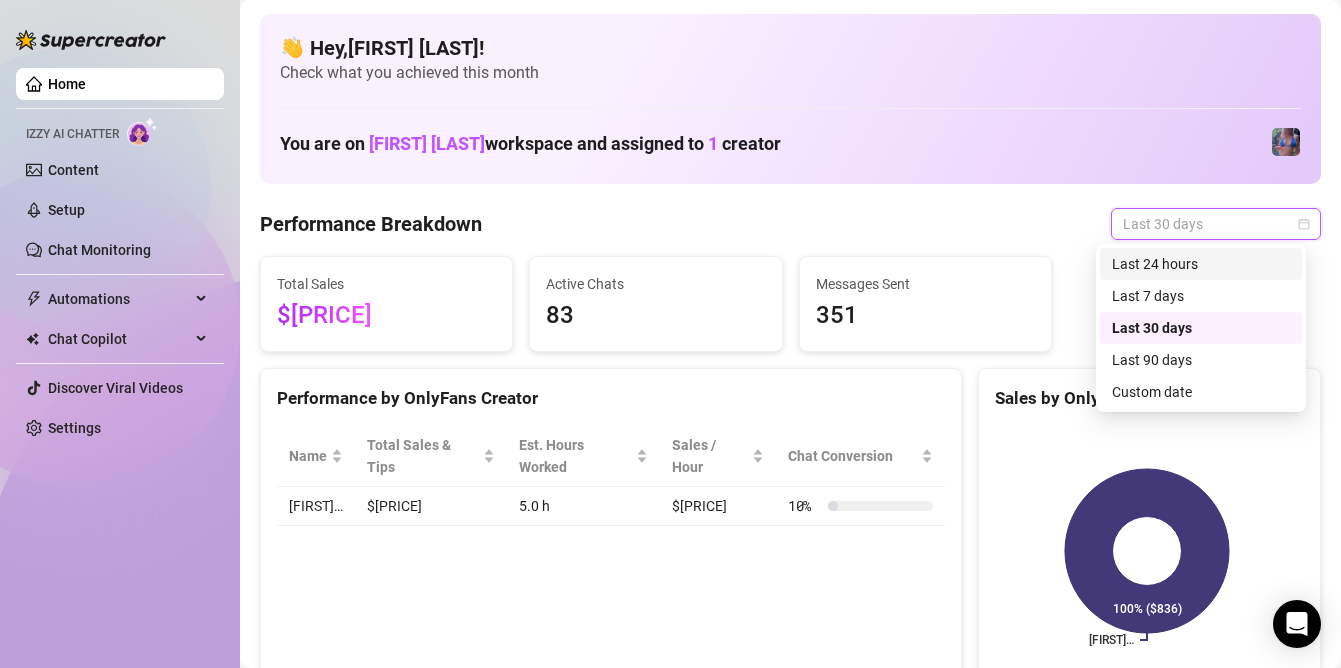 click on "Last 24 hours" at bounding box center (1201, 264) 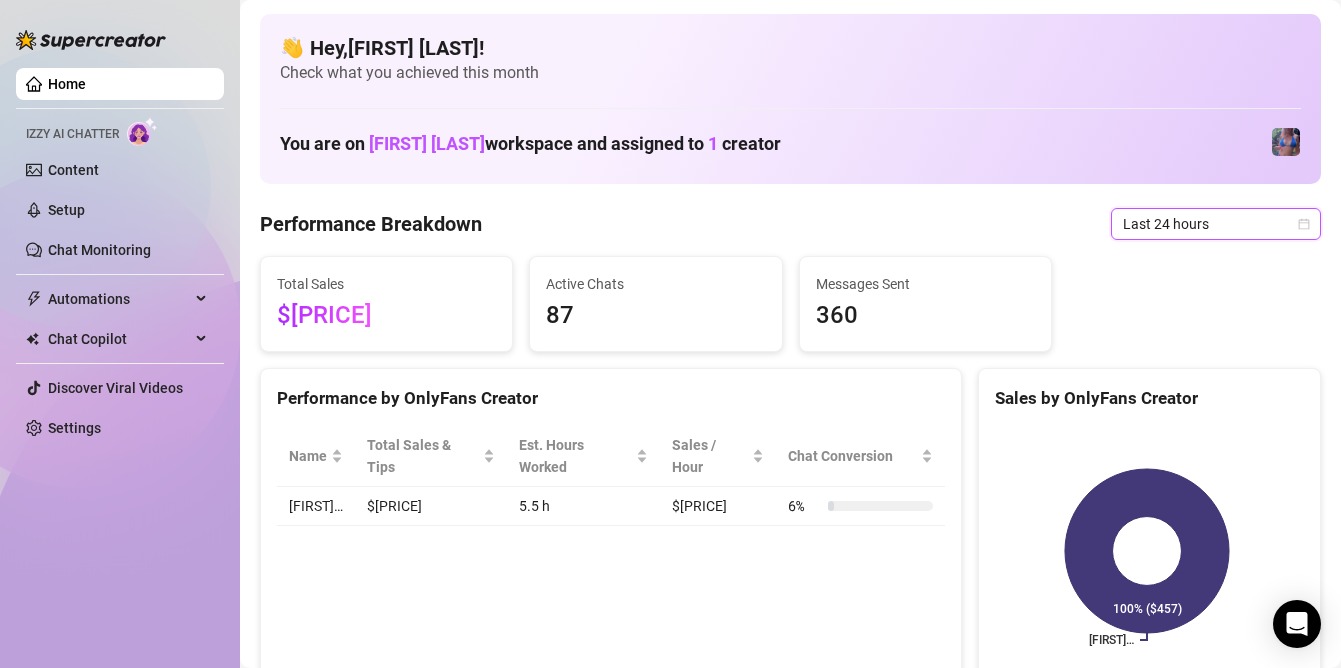 click on "Last 24 hours" at bounding box center [1216, 224] 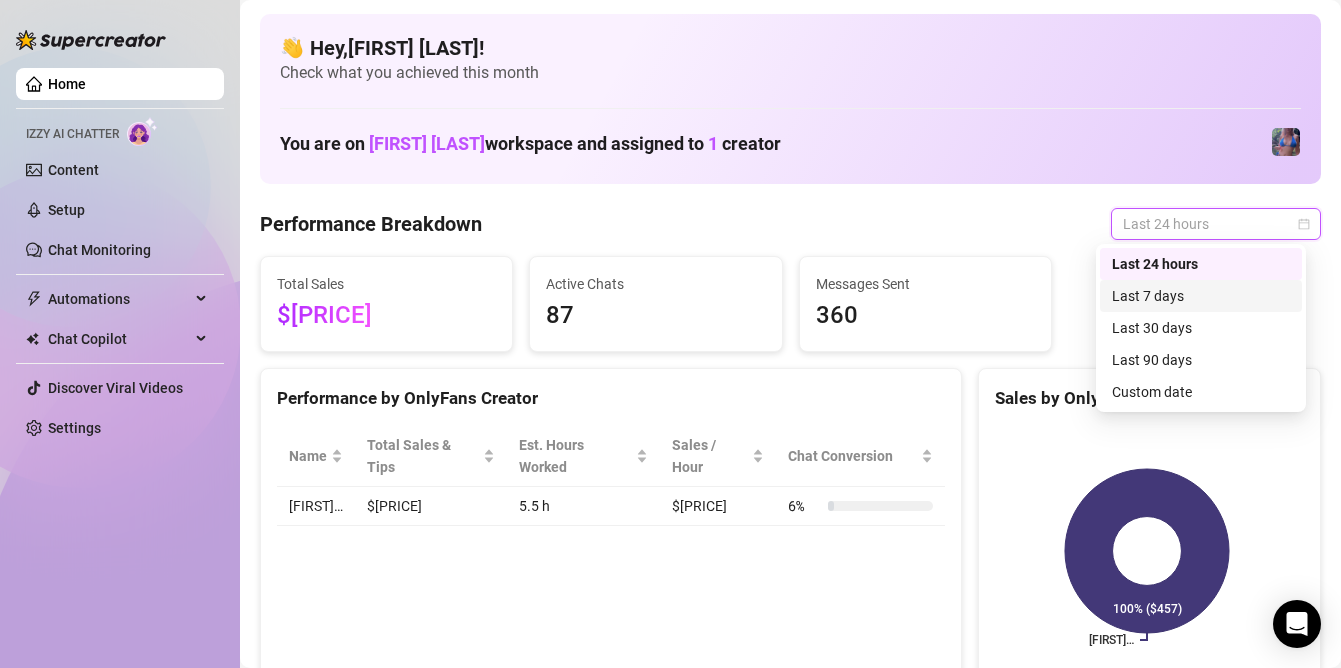 click on "Last 7 days" at bounding box center [1201, 296] 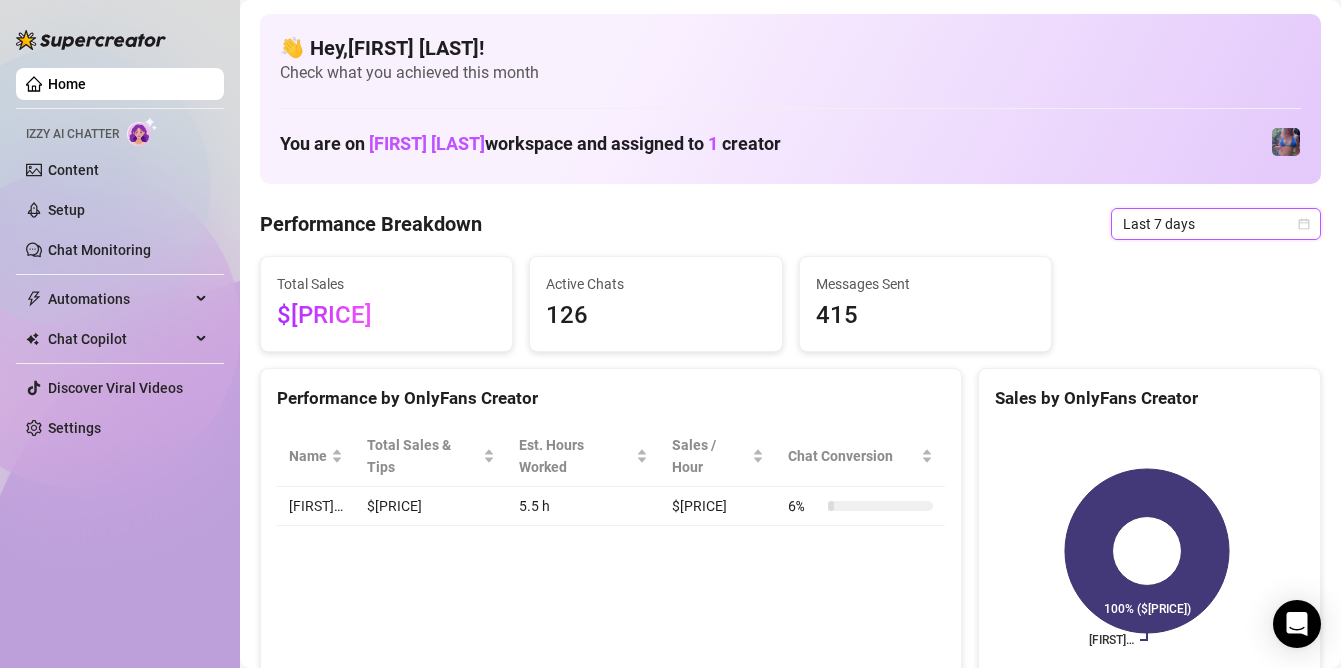 click on "Last 7 days" at bounding box center (1216, 224) 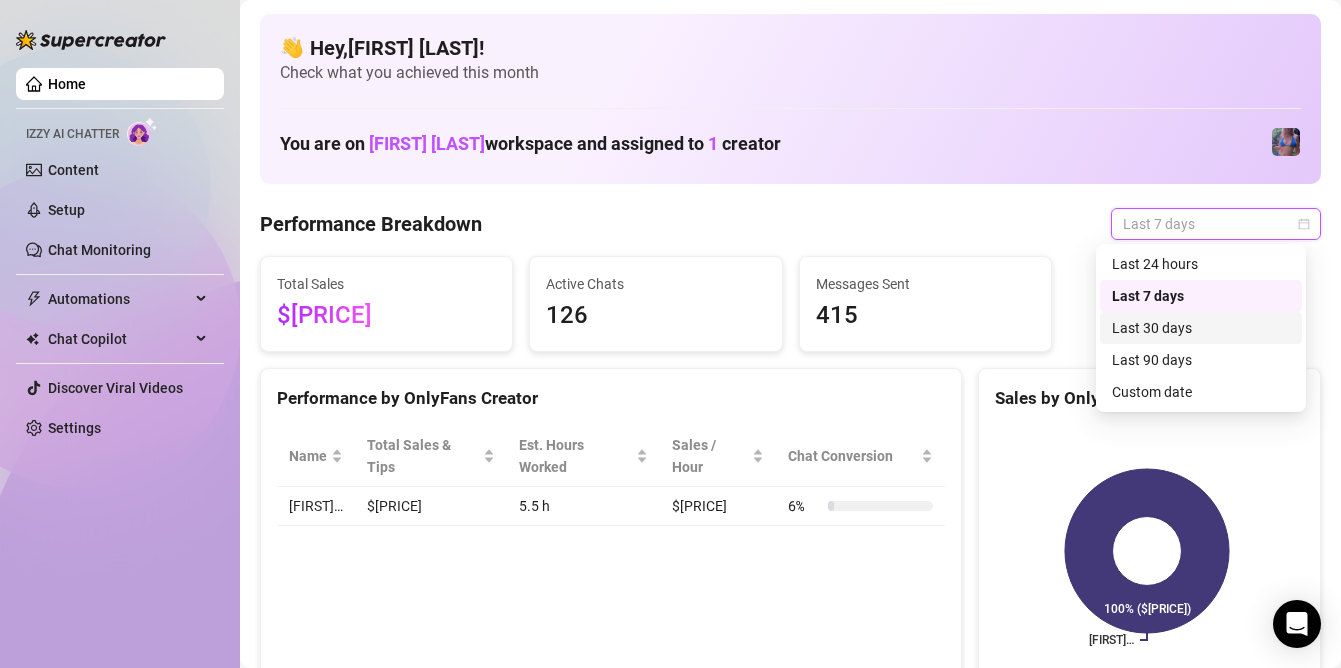 click on "Last 30 days" at bounding box center [1201, 328] 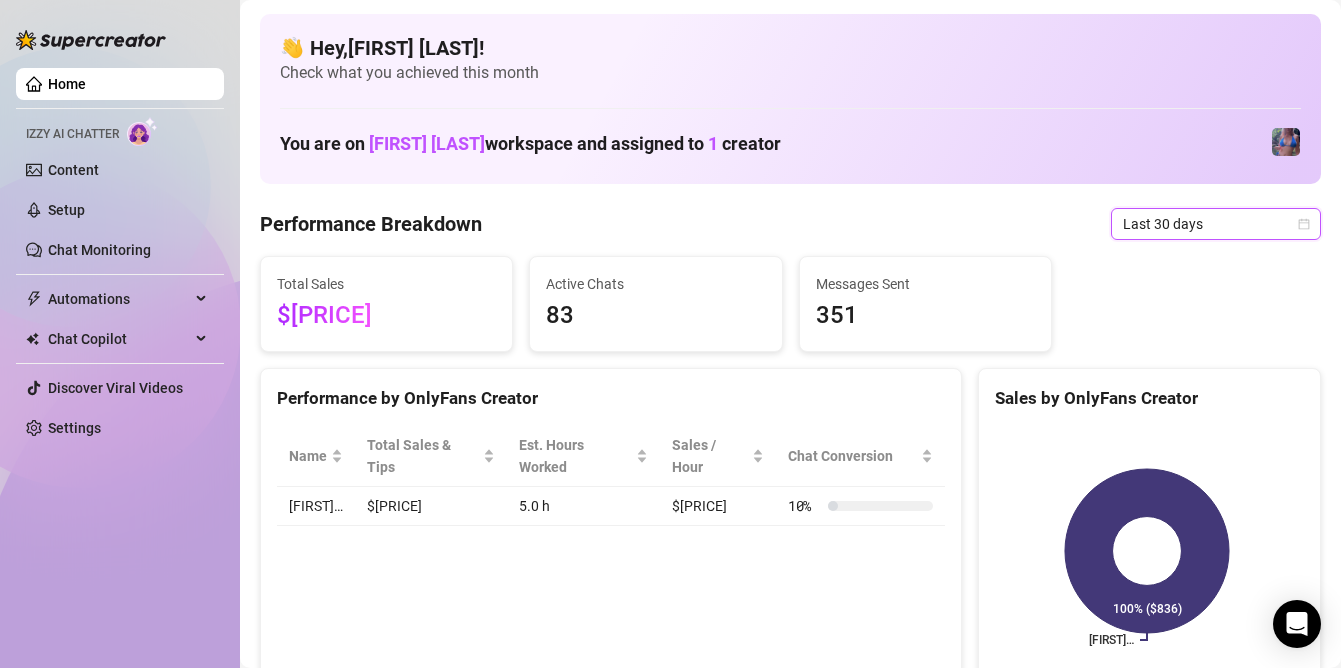 click on "Last 30 days" at bounding box center (1216, 224) 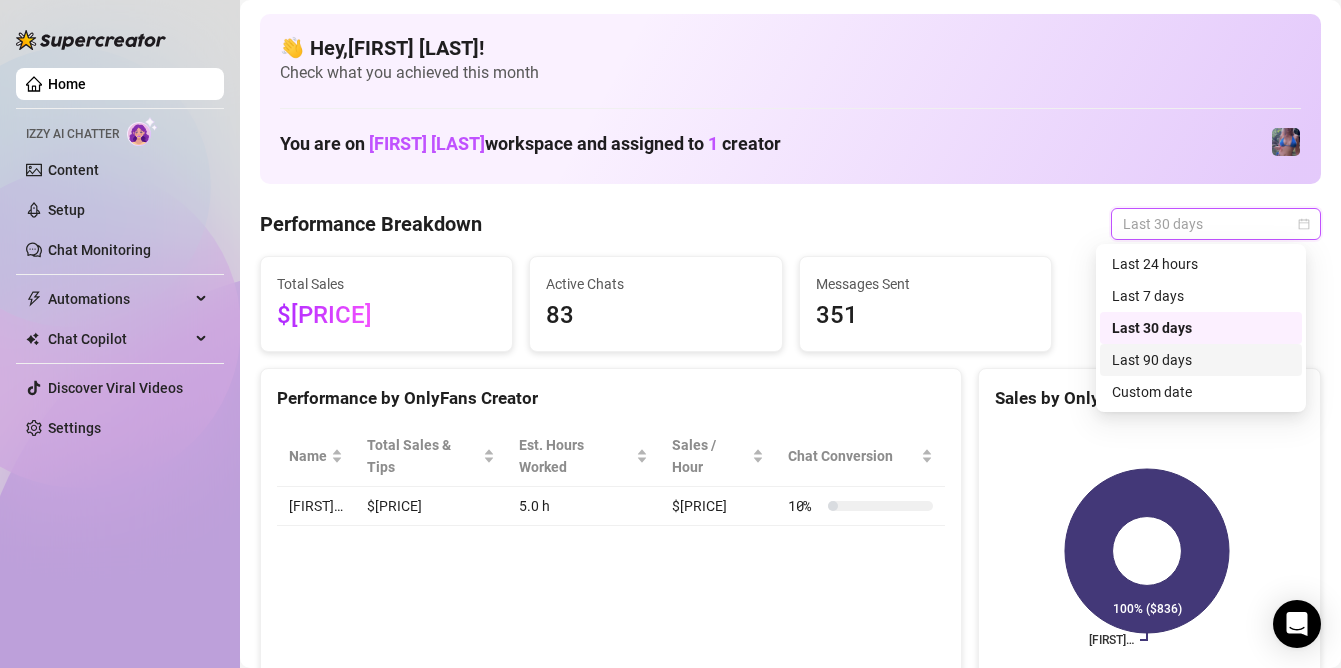 click on "Last 90 days" at bounding box center [1201, 360] 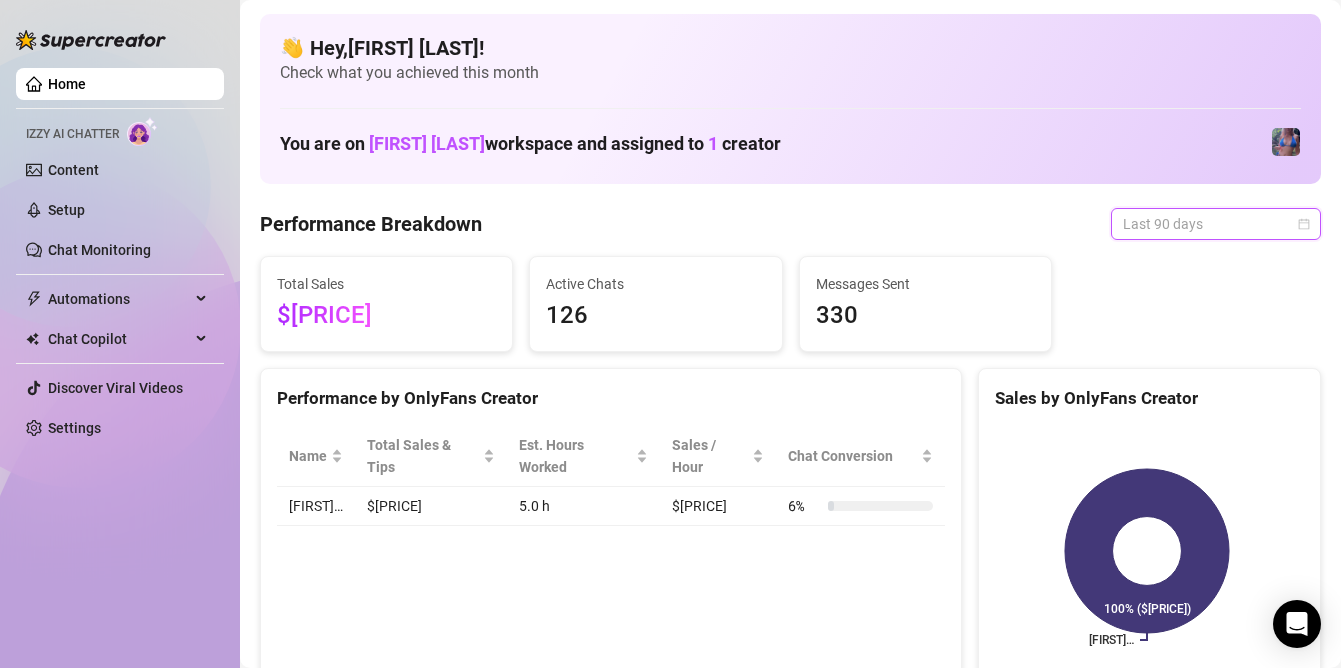 click on "Last 90 days" at bounding box center [1216, 224] 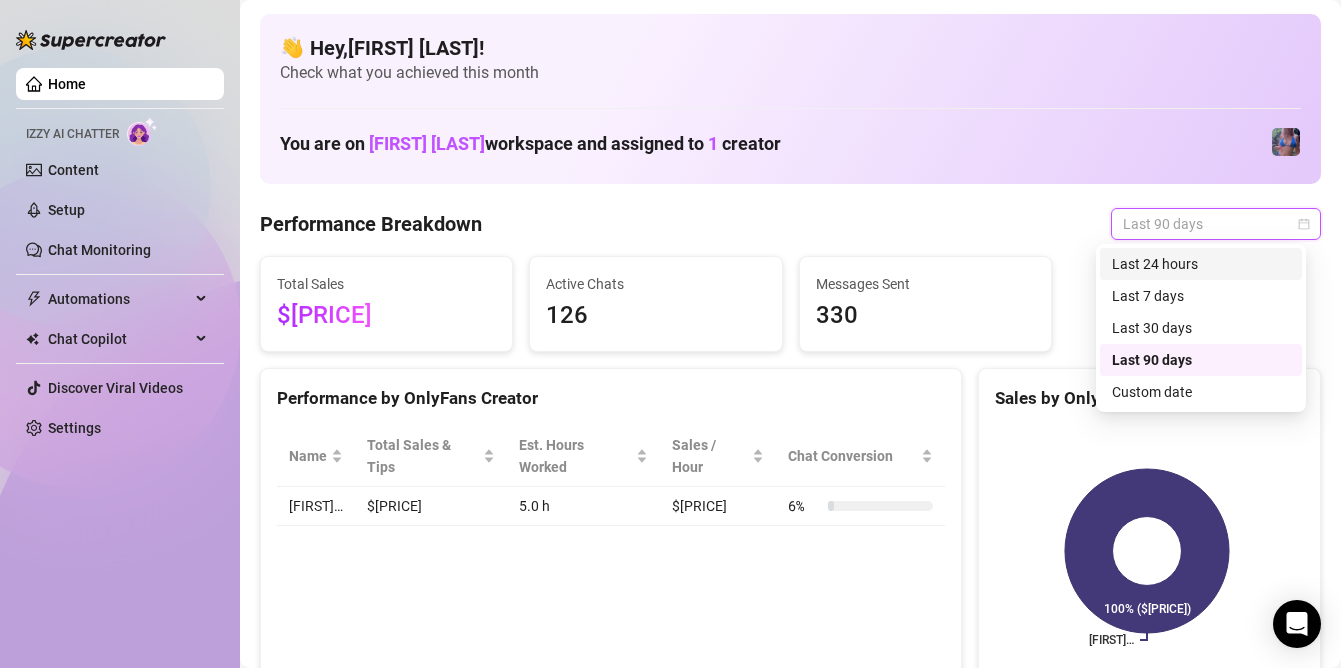 click on "Last 24 hours" at bounding box center (1201, 264) 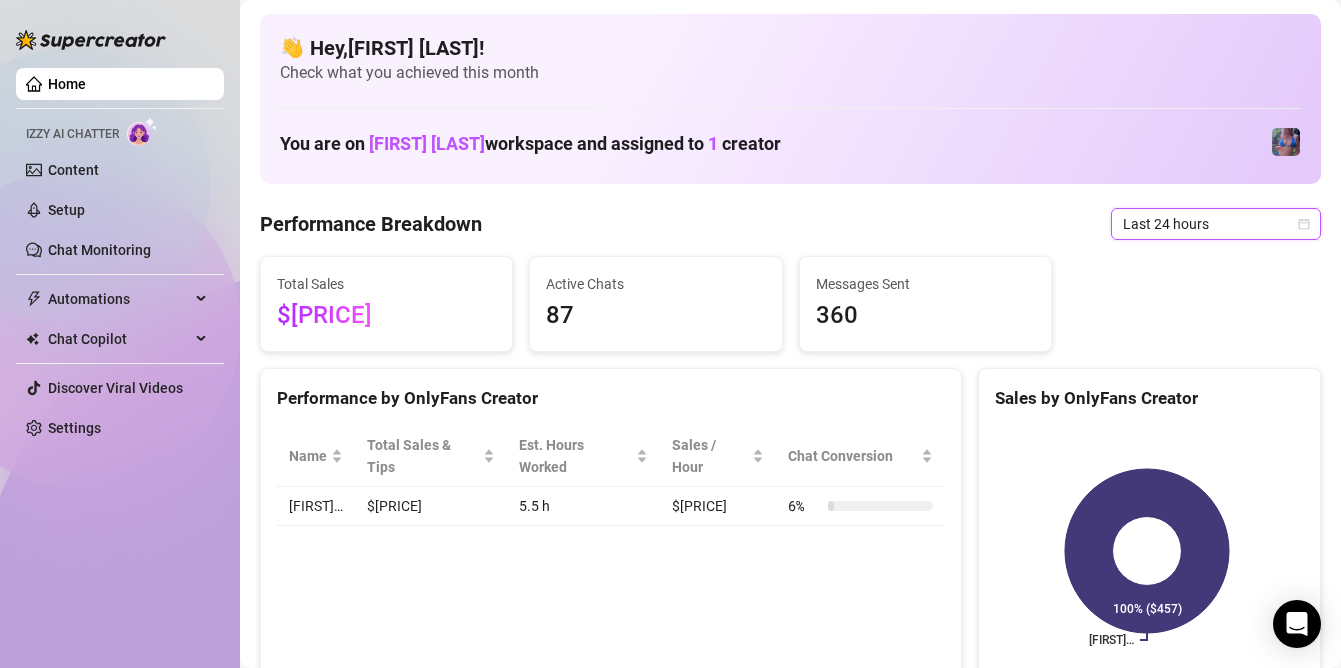 click on "Last 24 hours" at bounding box center (1216, 224) 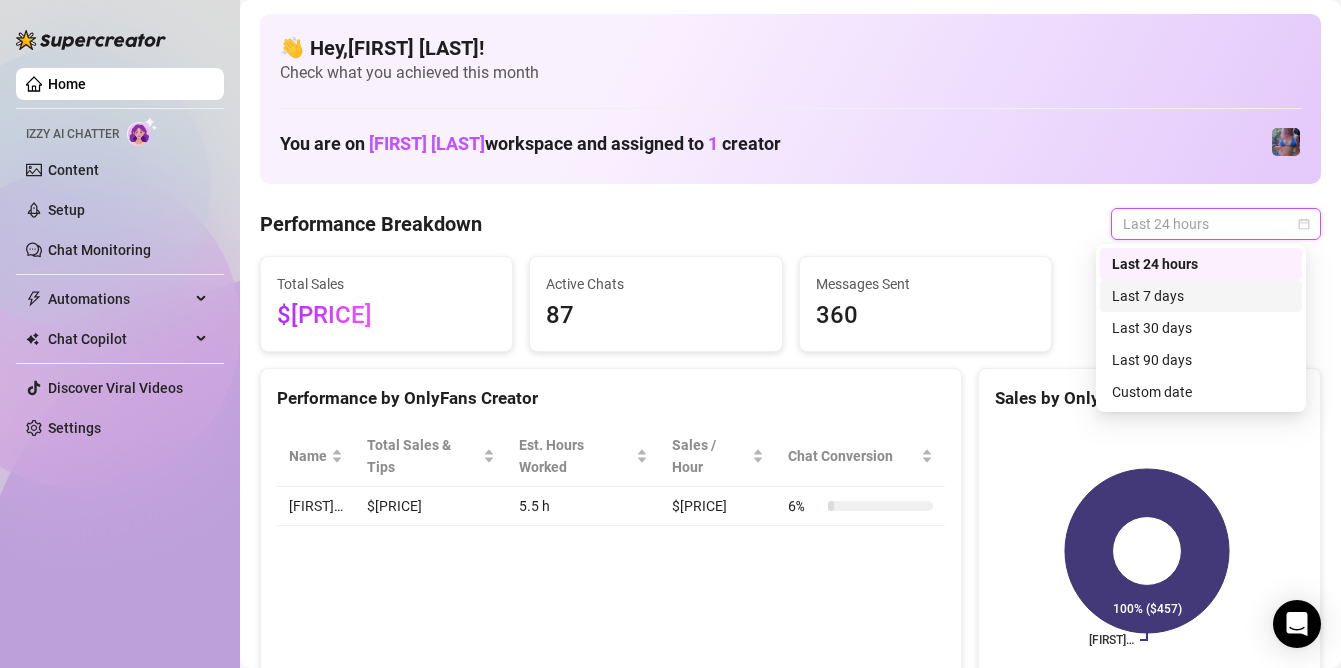 click on "Last 7 days" at bounding box center (1201, 296) 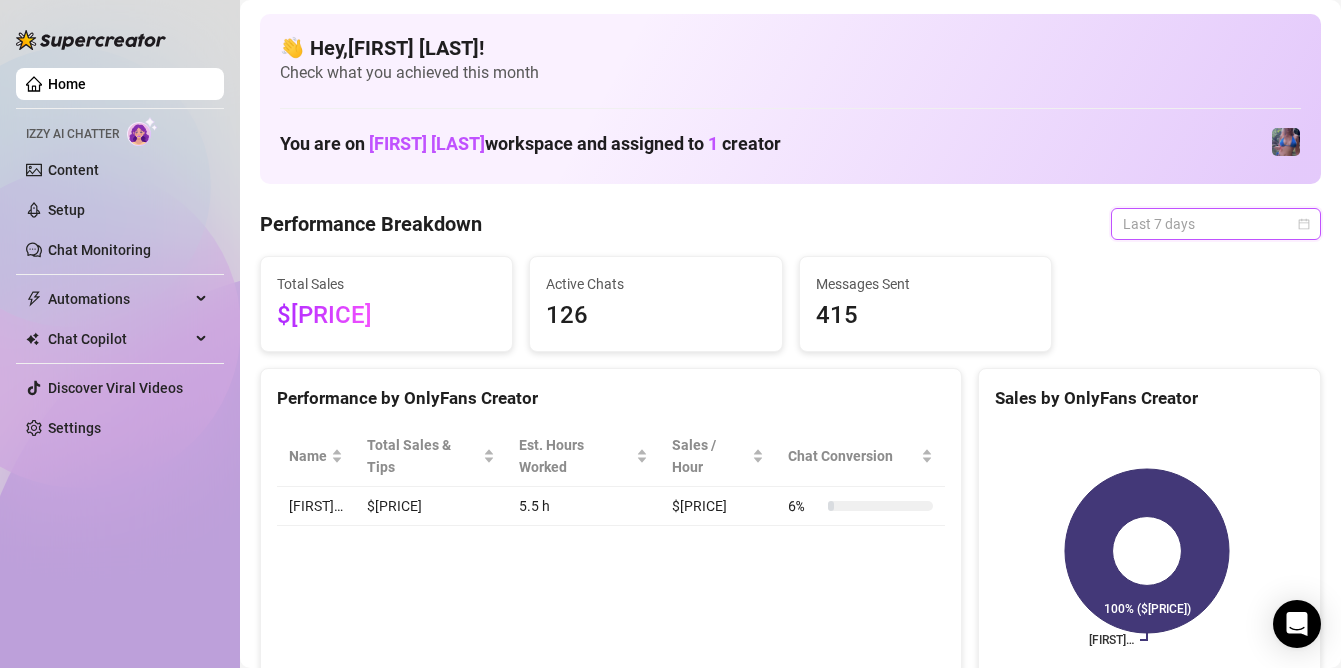 click on "Last 7 days" at bounding box center [1216, 224] 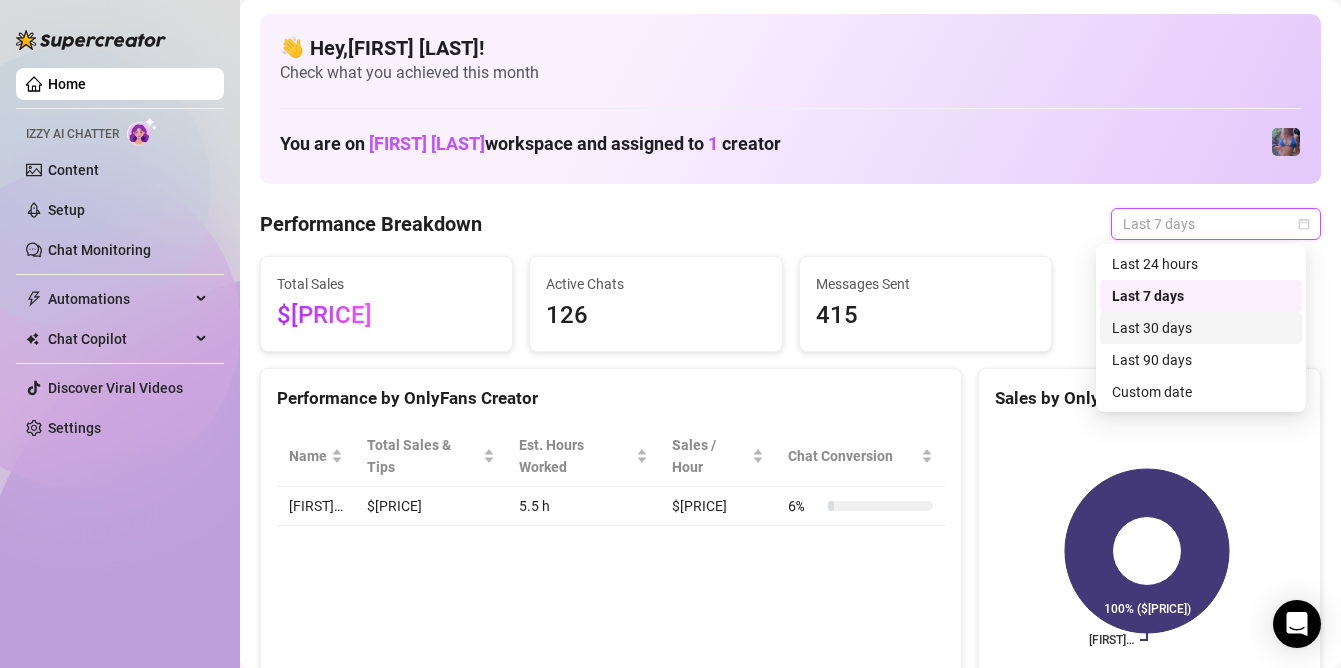 click on "Last 30 days" at bounding box center [1201, 328] 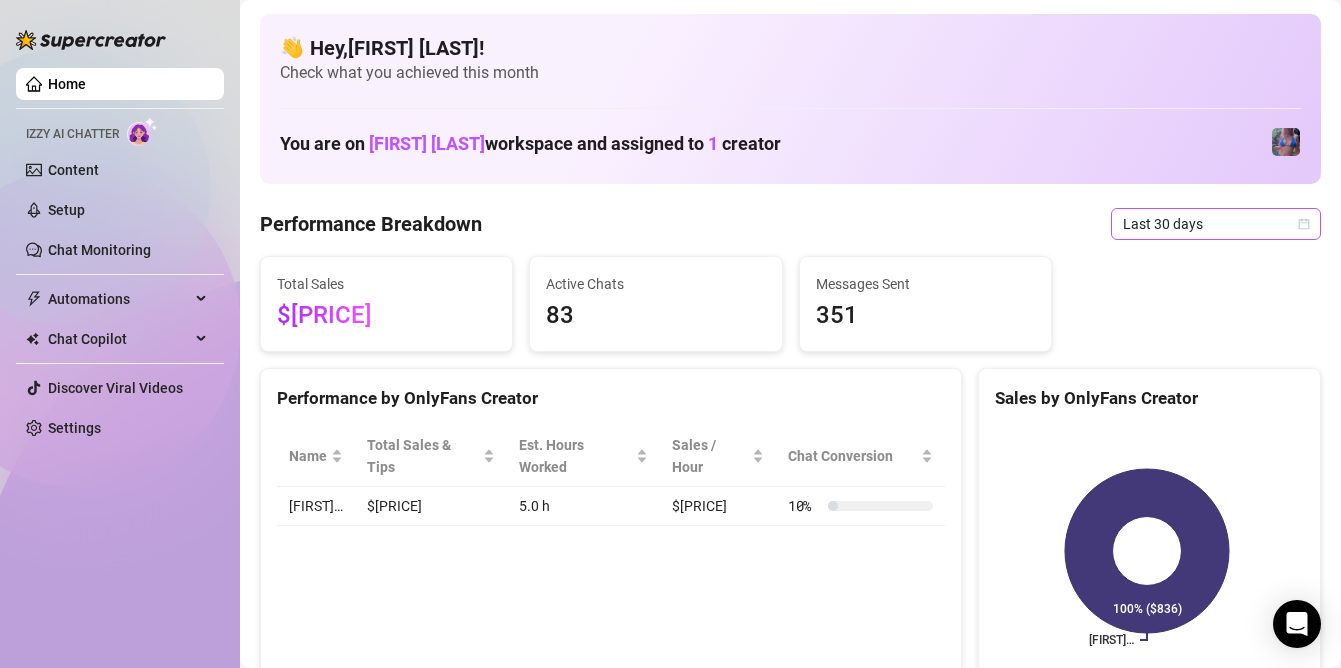 click on "Last 30 days" at bounding box center [1216, 224] 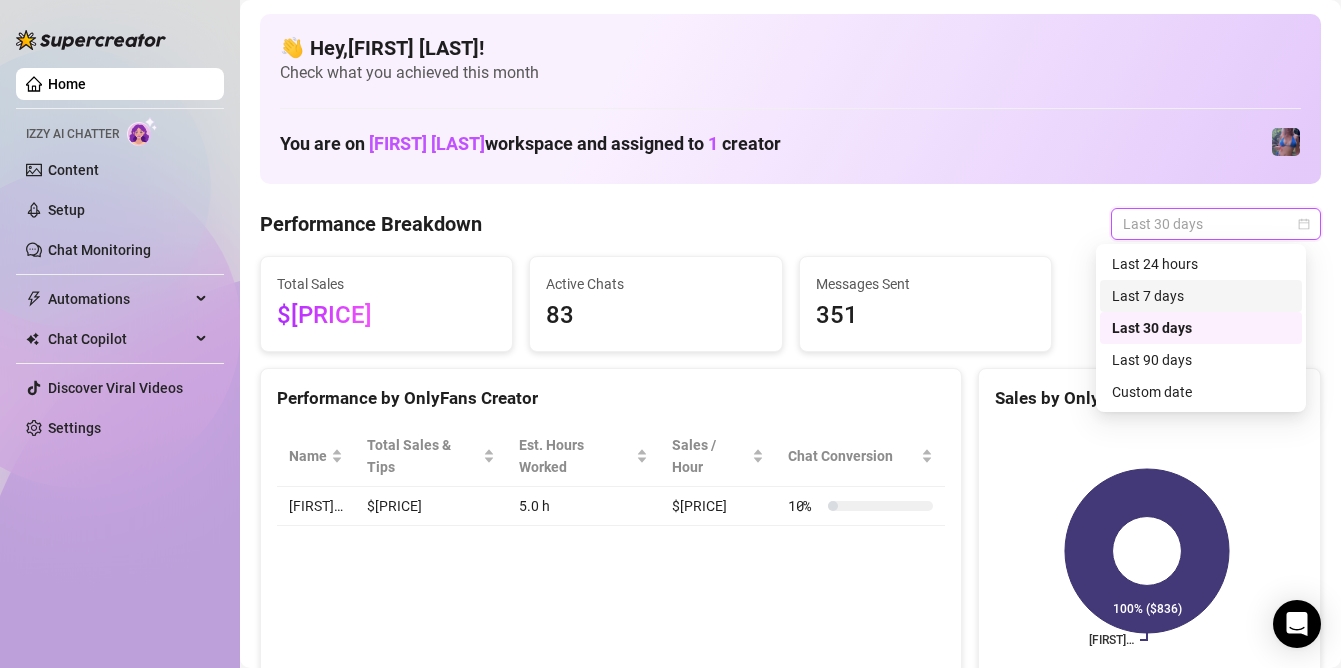 click on "Last 7 days" at bounding box center [1201, 296] 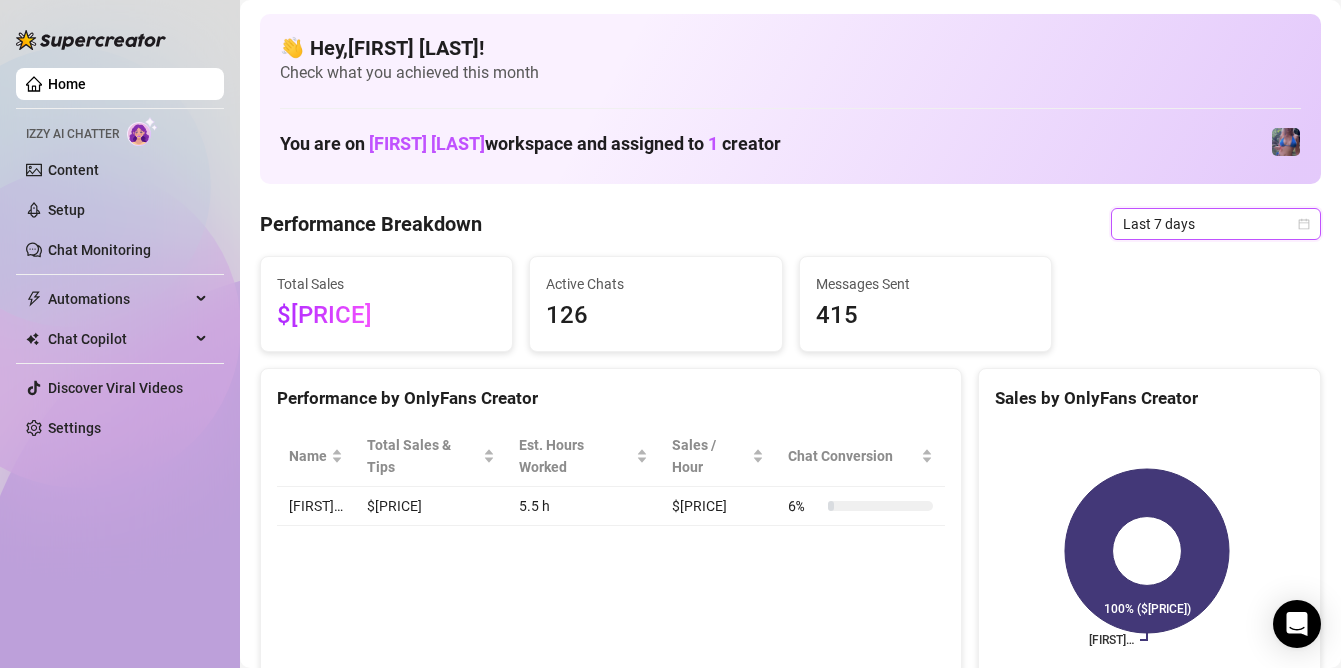 click on "Last 7 days" at bounding box center [1216, 224] 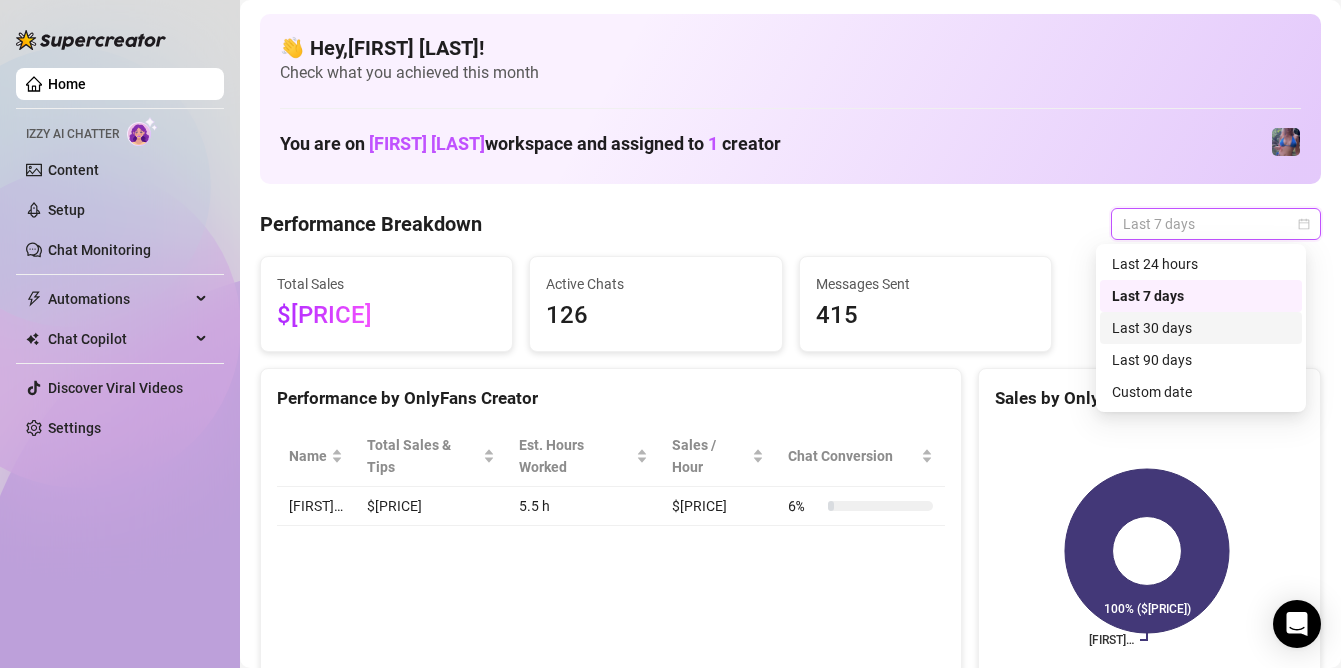 click on "Last 30 days" at bounding box center [1201, 328] 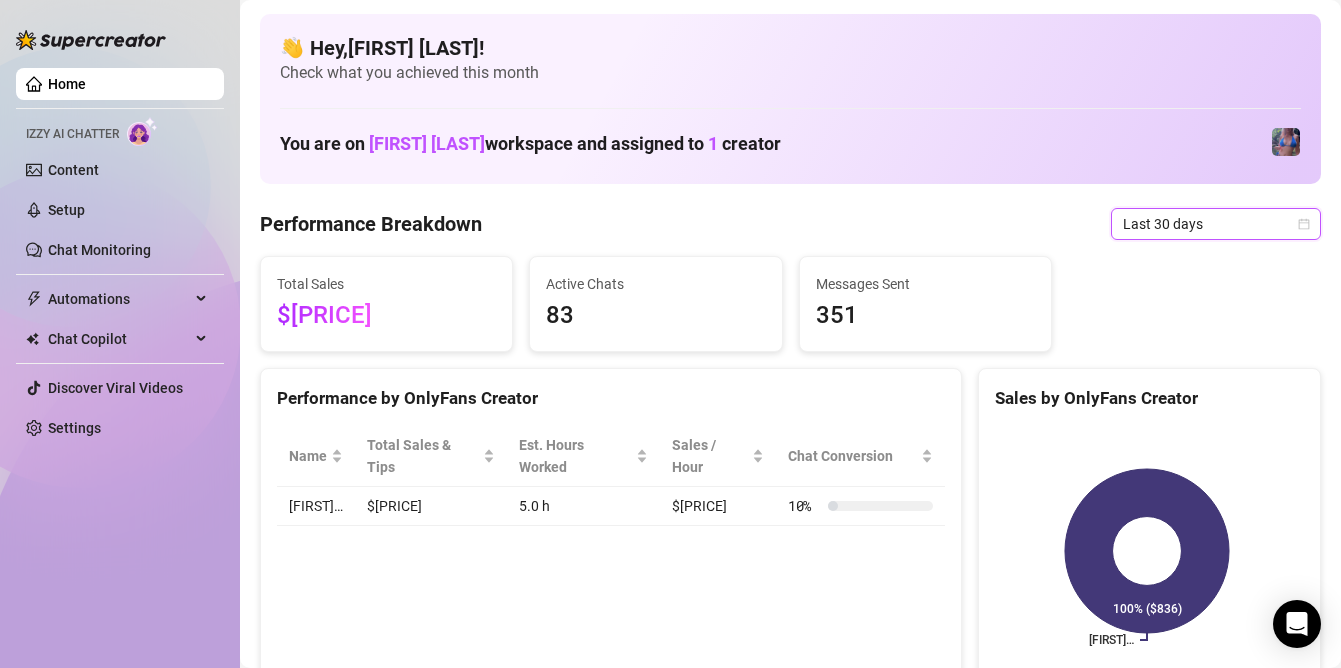 click on "Last 30 days" at bounding box center (1216, 224) 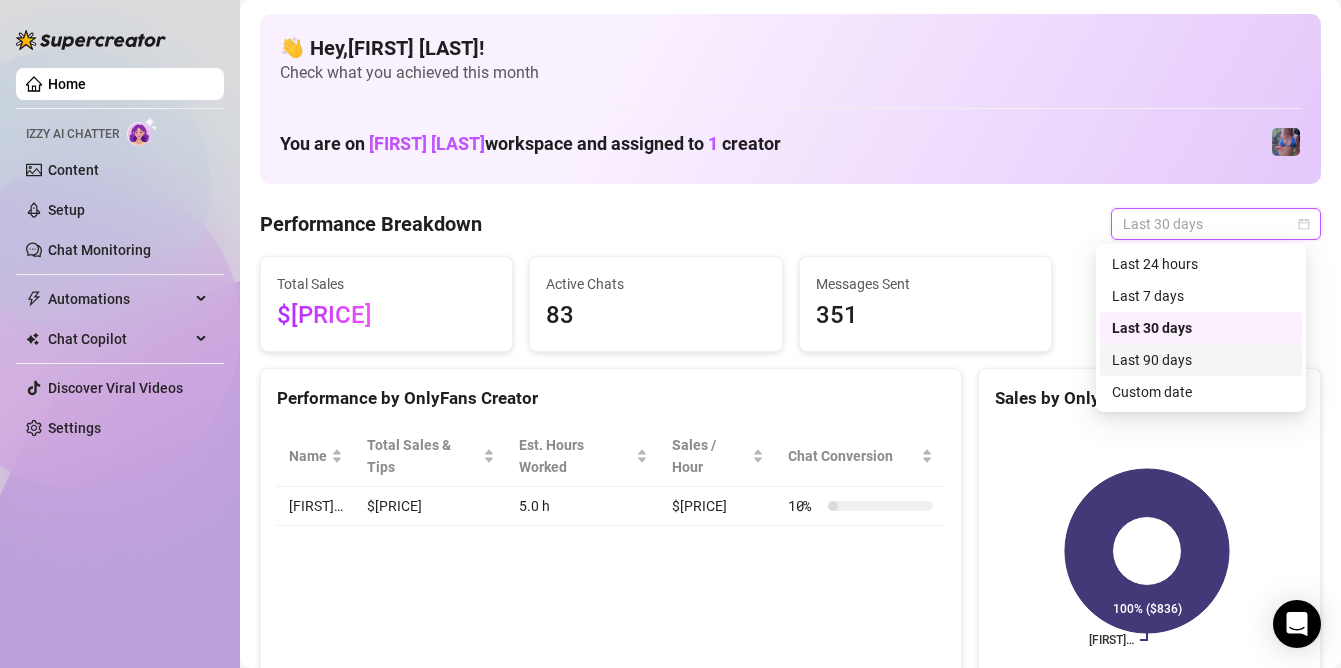 click on "Last 90 days" at bounding box center (1201, 360) 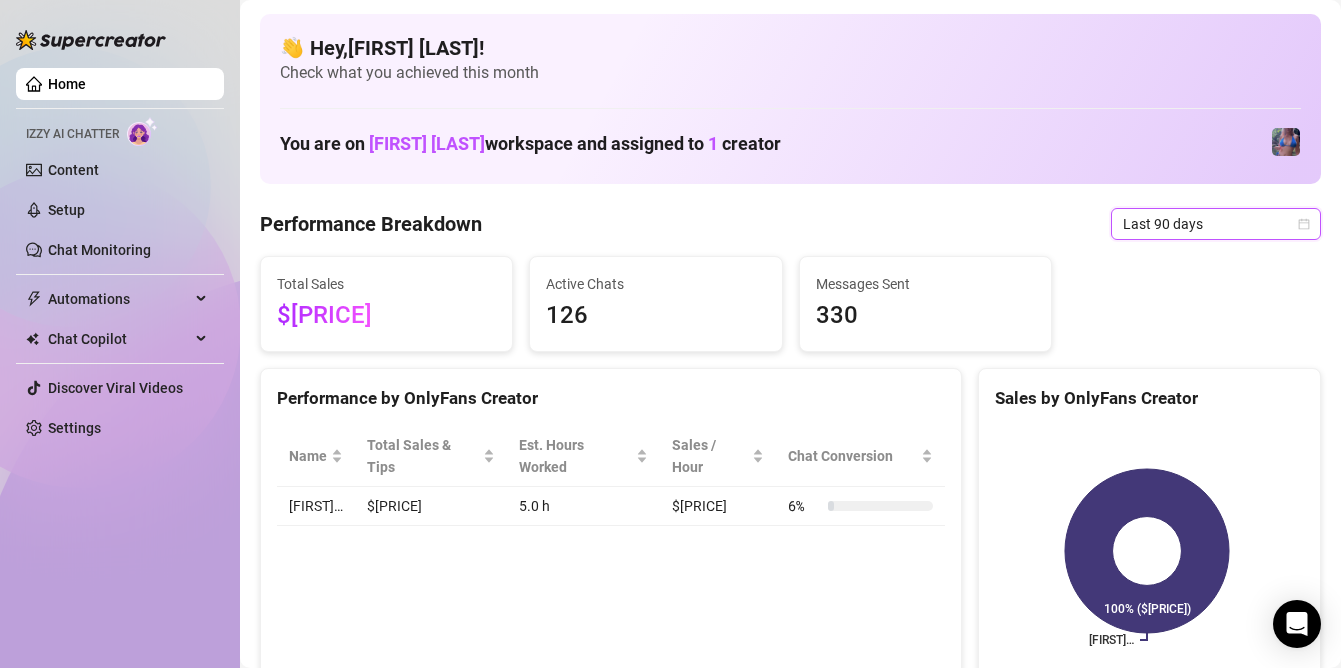click on "Last 90 days" at bounding box center [1216, 224] 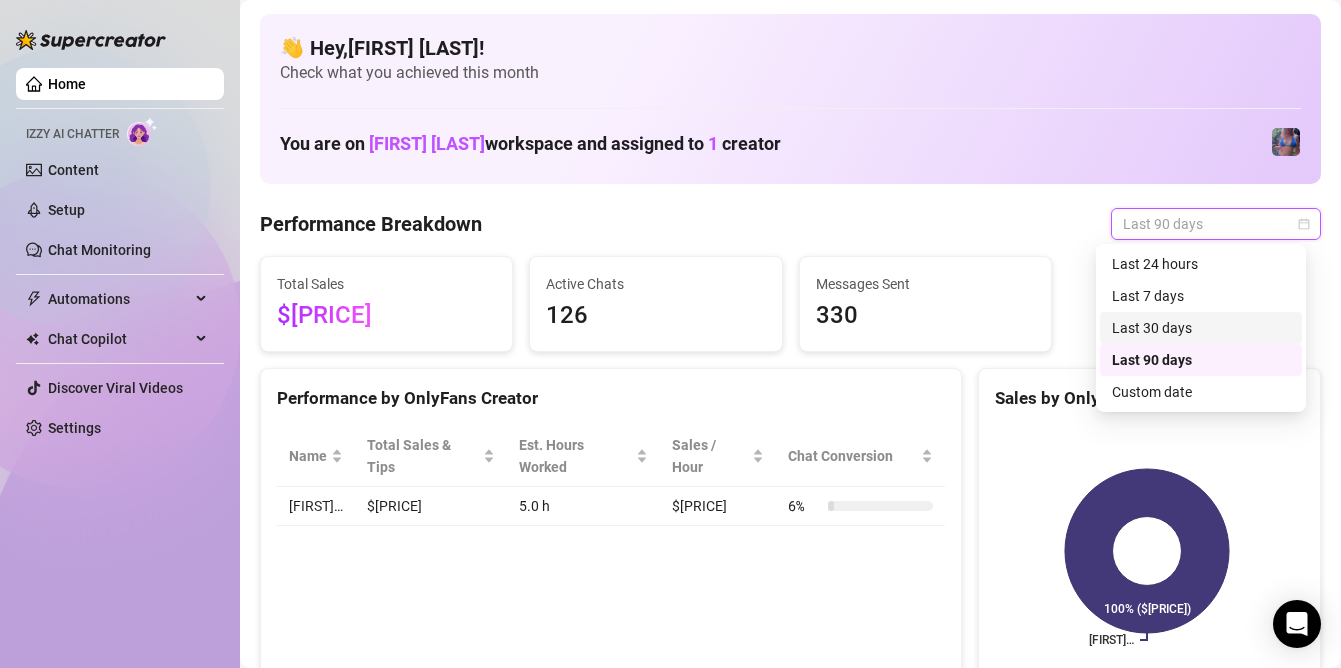 click on "Last 30 days" at bounding box center [1201, 328] 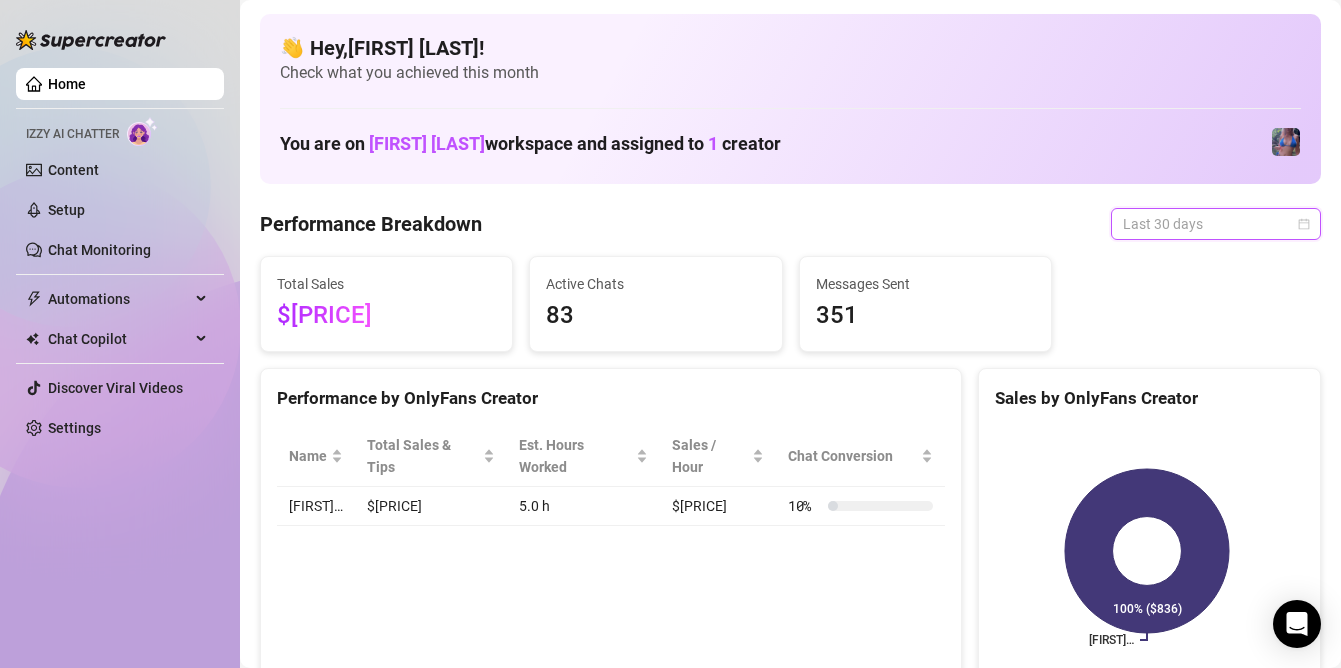 click on "Last 30 days" at bounding box center [1216, 224] 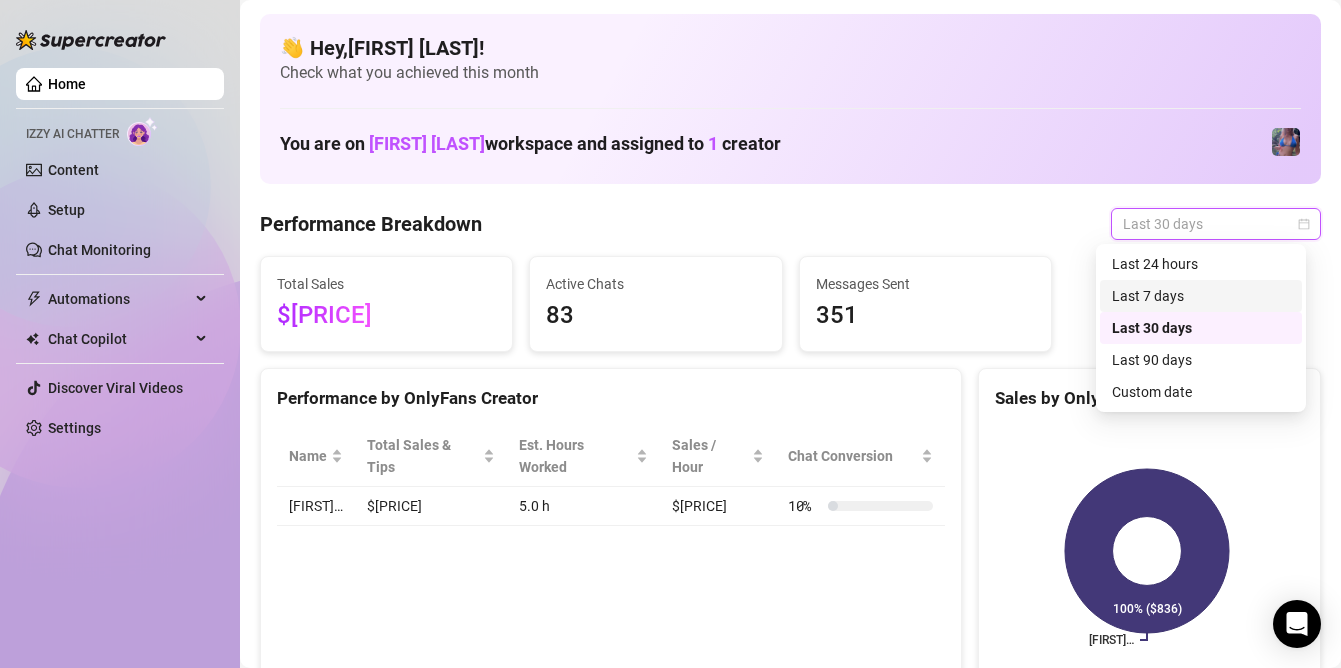click on "Last 7 days" at bounding box center [1201, 296] 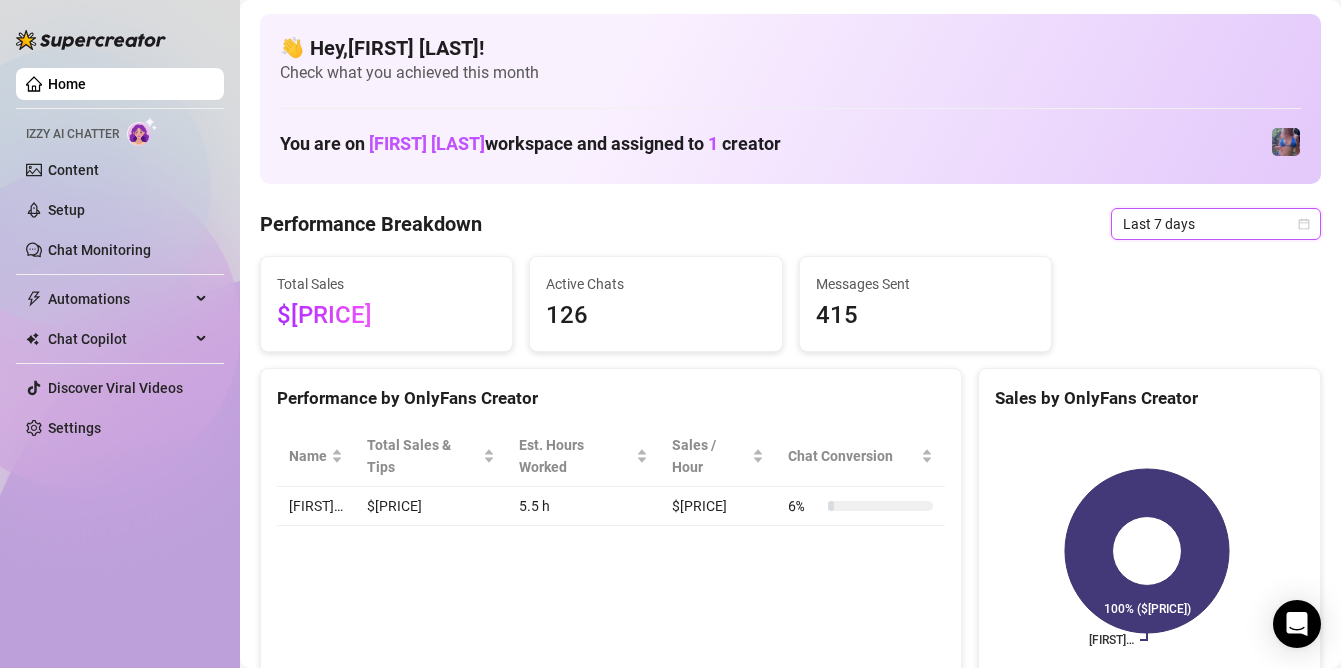 click on "Last 7 days" at bounding box center (1216, 224) 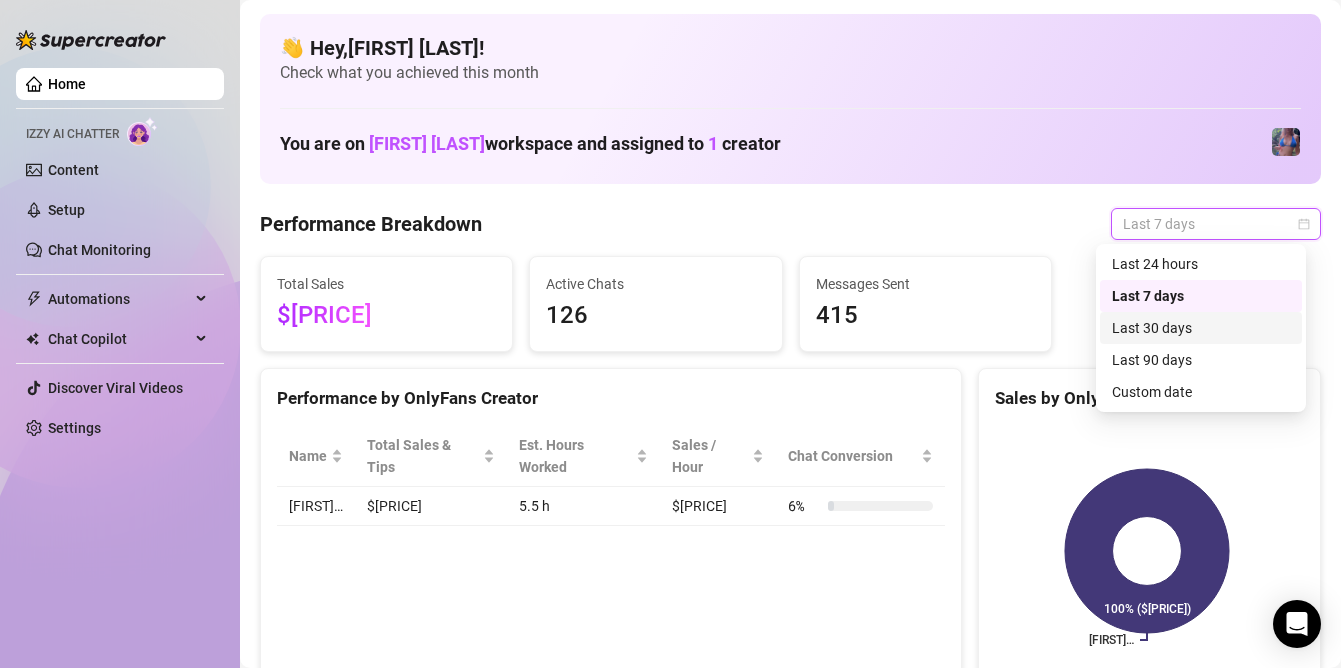 click on "Last 30 days" at bounding box center (1201, 328) 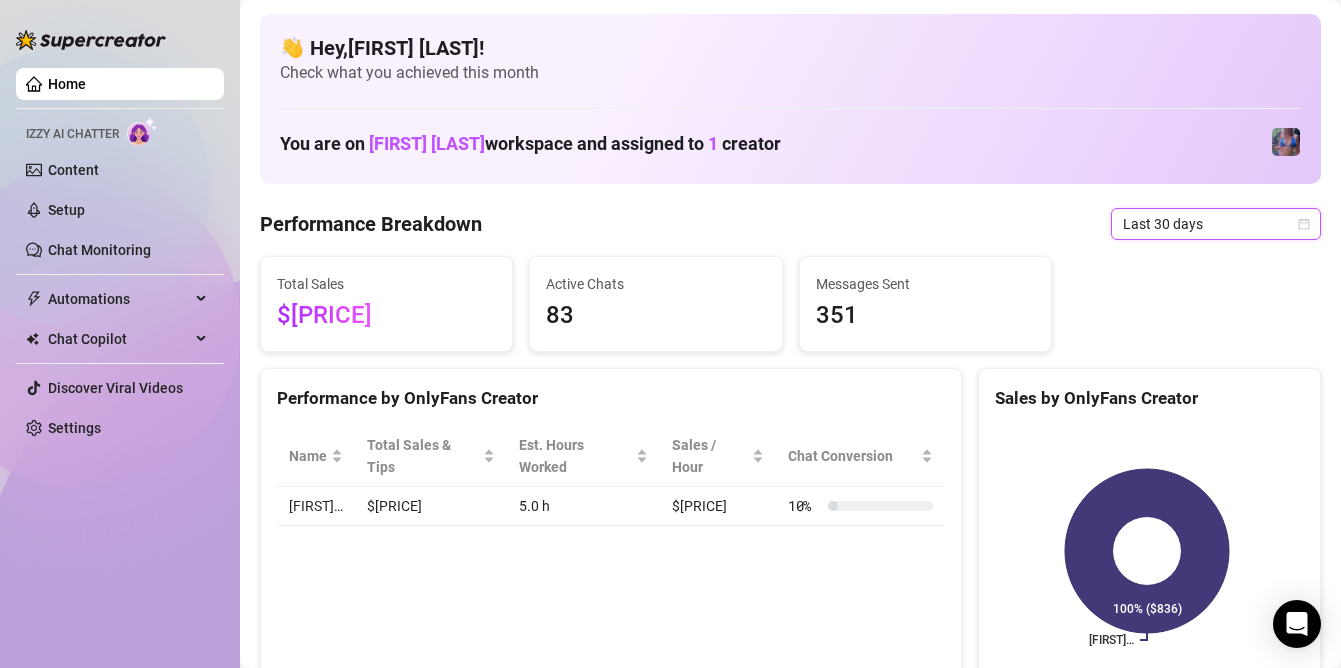 click on "Last 30 days" at bounding box center [1216, 224] 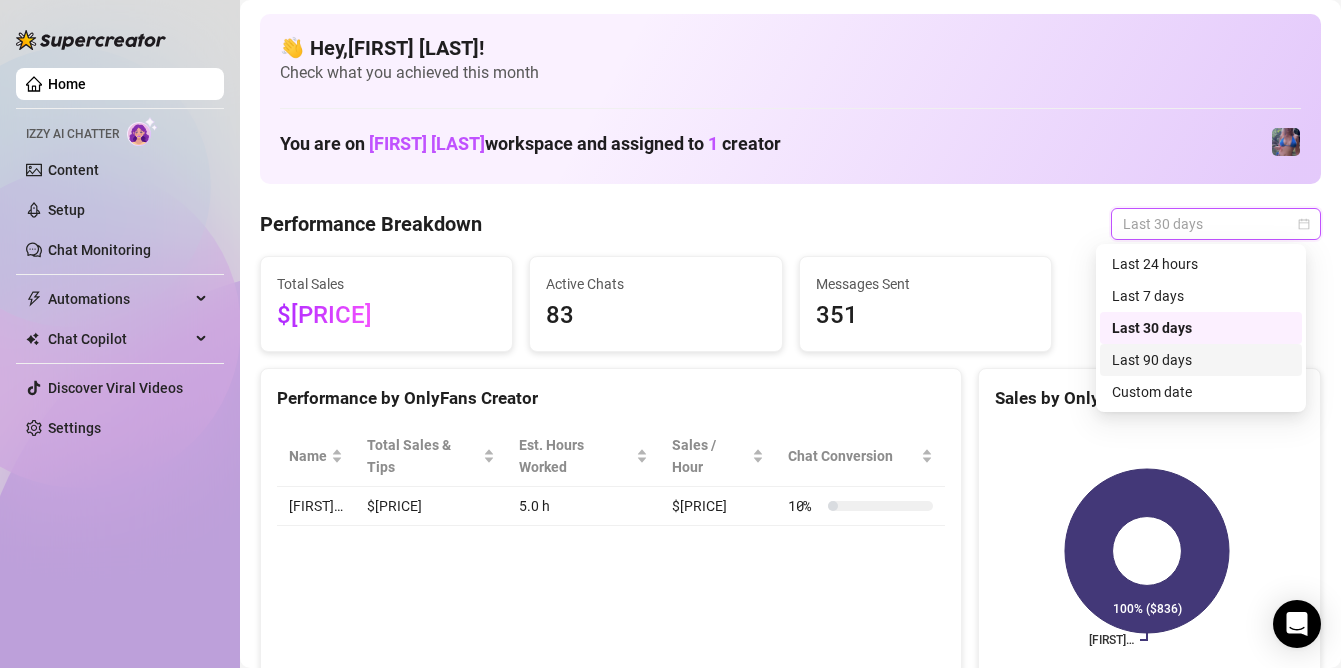 click on "Last 90 days" at bounding box center [1201, 360] 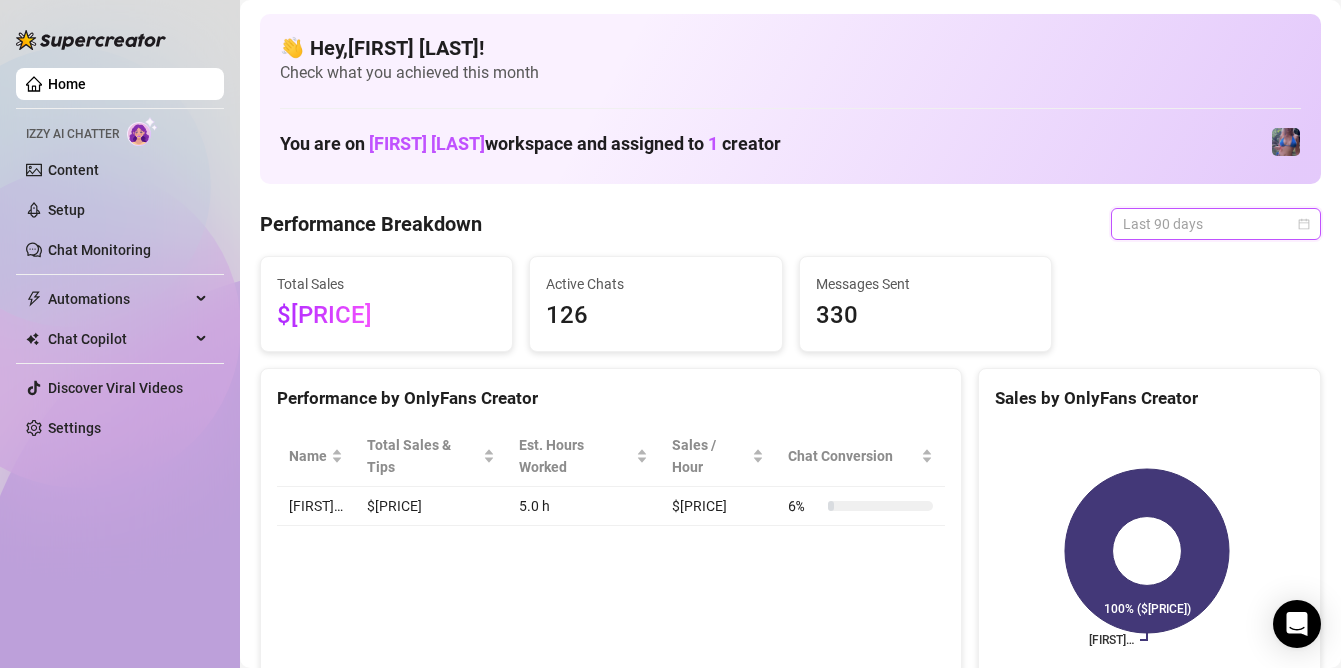 click on "Last 90 days" at bounding box center (1216, 224) 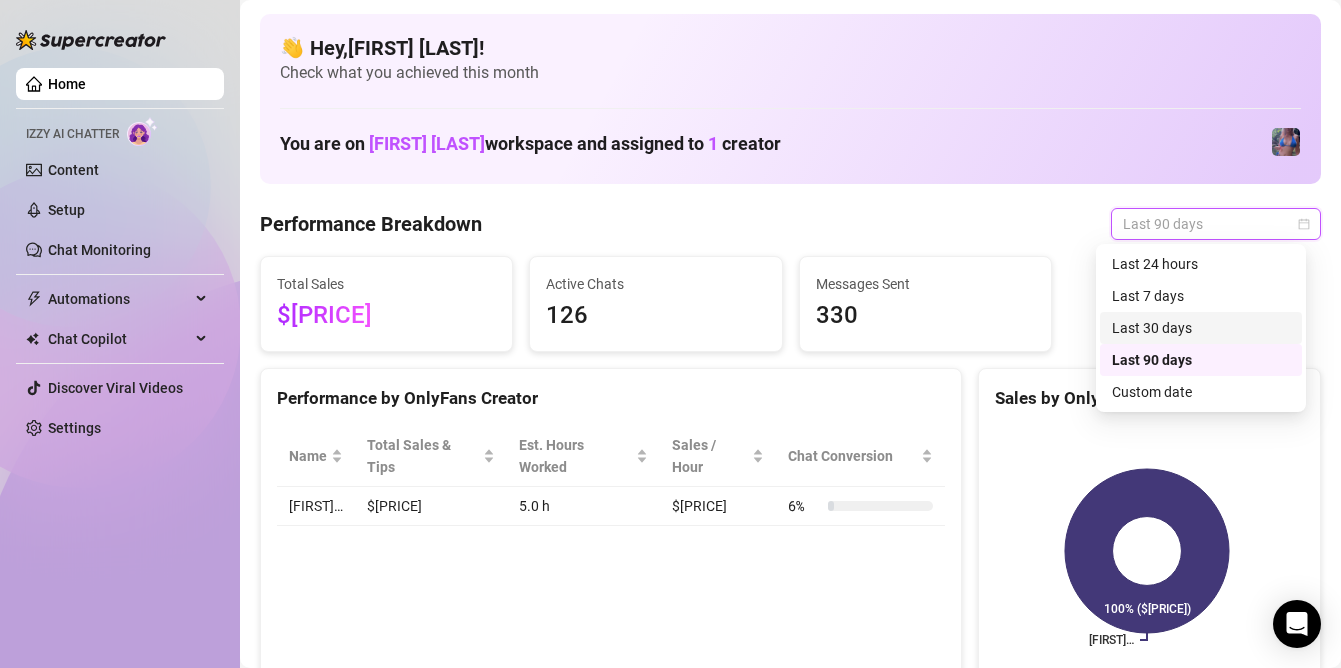 click on "Last 30 days" at bounding box center [1201, 328] 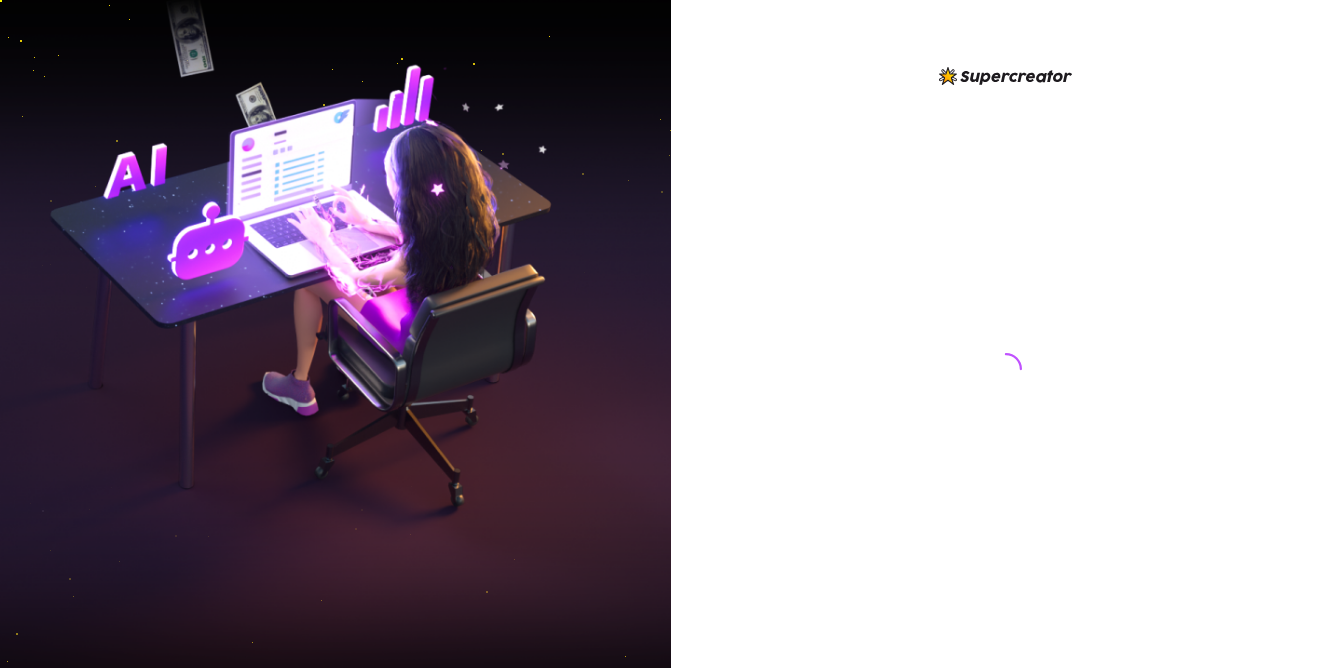 scroll, scrollTop: 0, scrollLeft: 0, axis: both 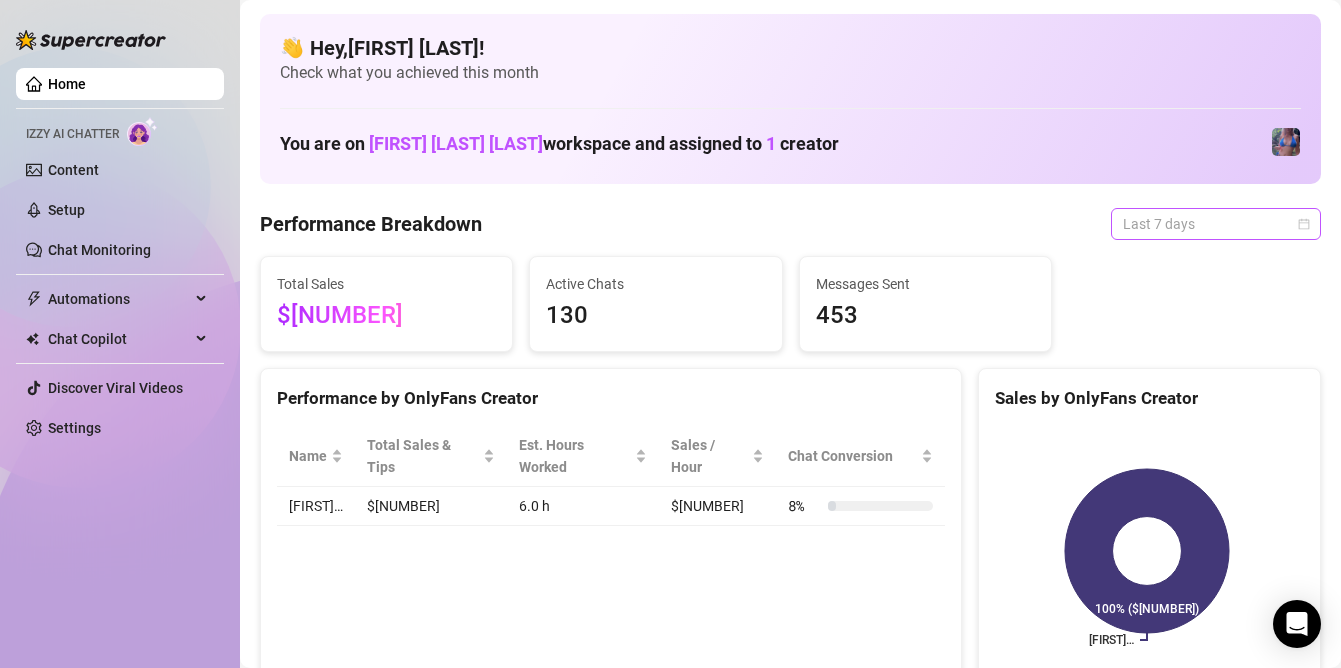 click on "Last 7 days" at bounding box center [1216, 224] 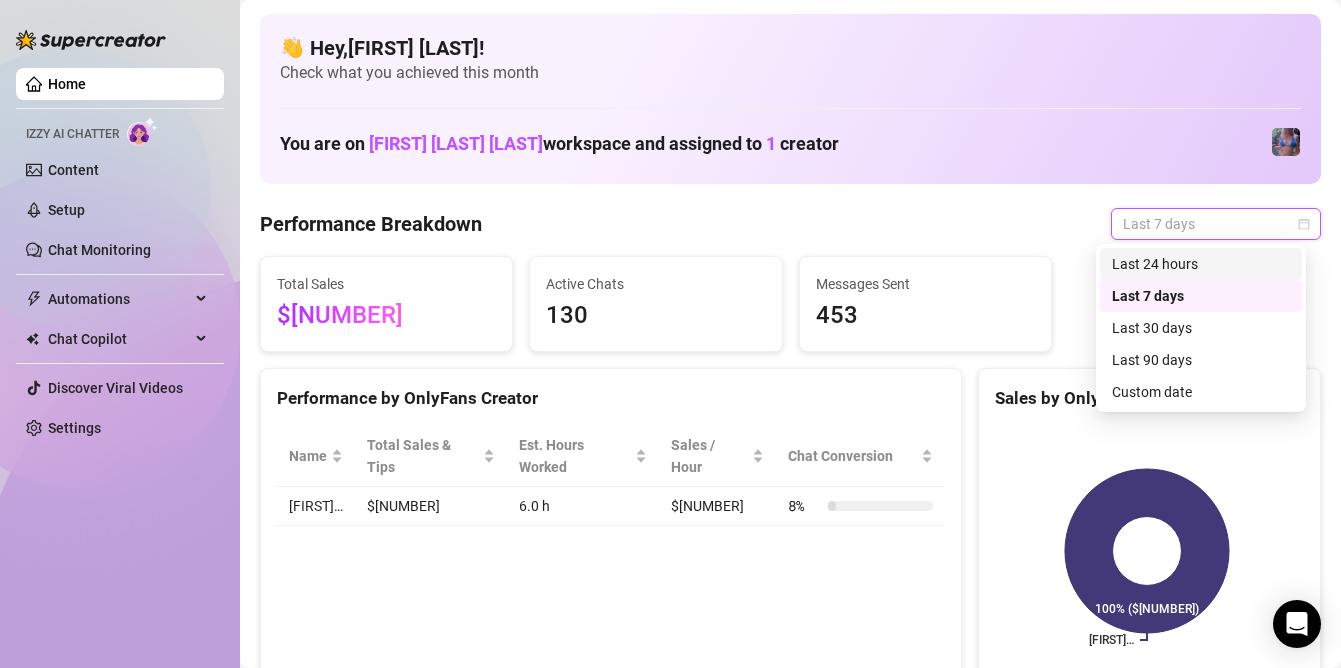 click on "Last 24 hours" at bounding box center (1201, 264) 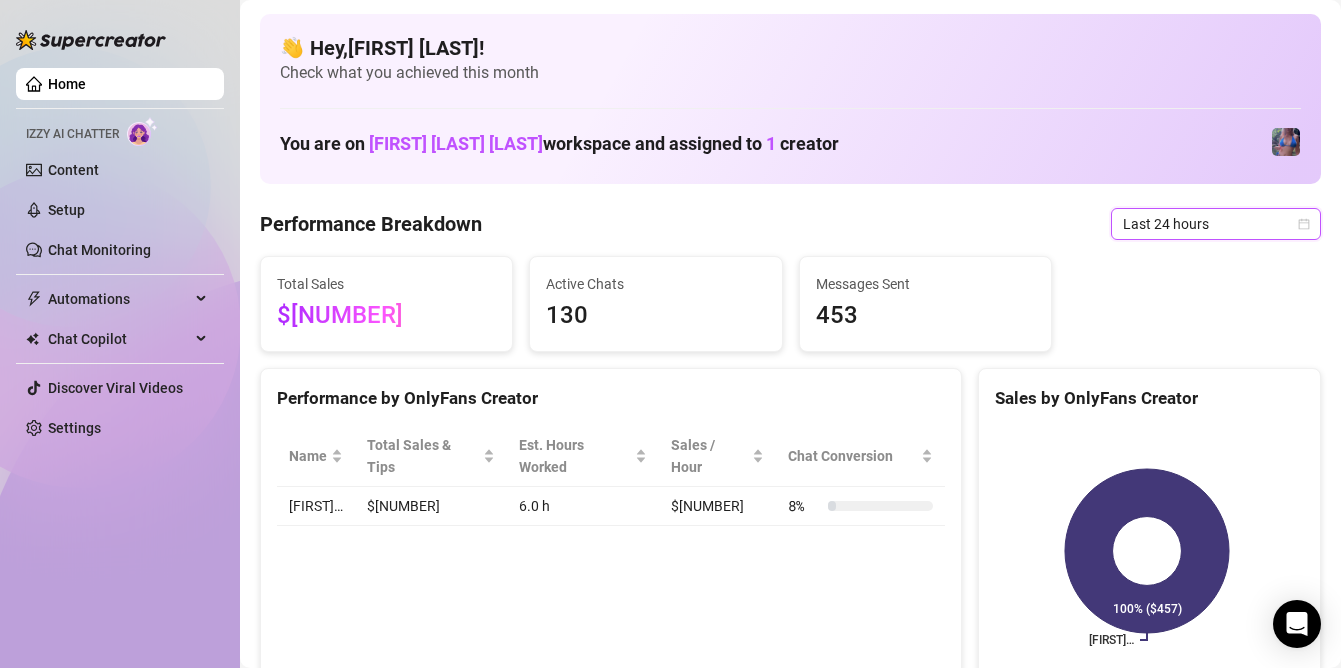 click on "Last 24 hours" at bounding box center (1216, 224) 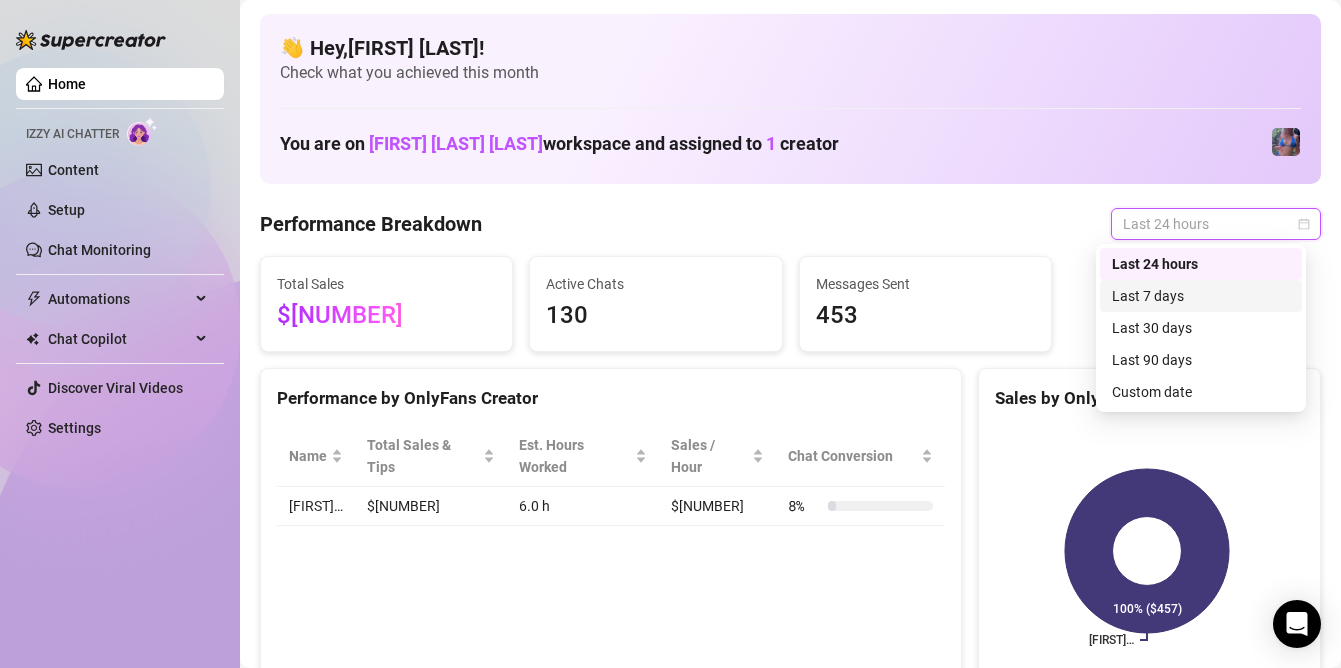 click on "Last 7 days" at bounding box center (1201, 296) 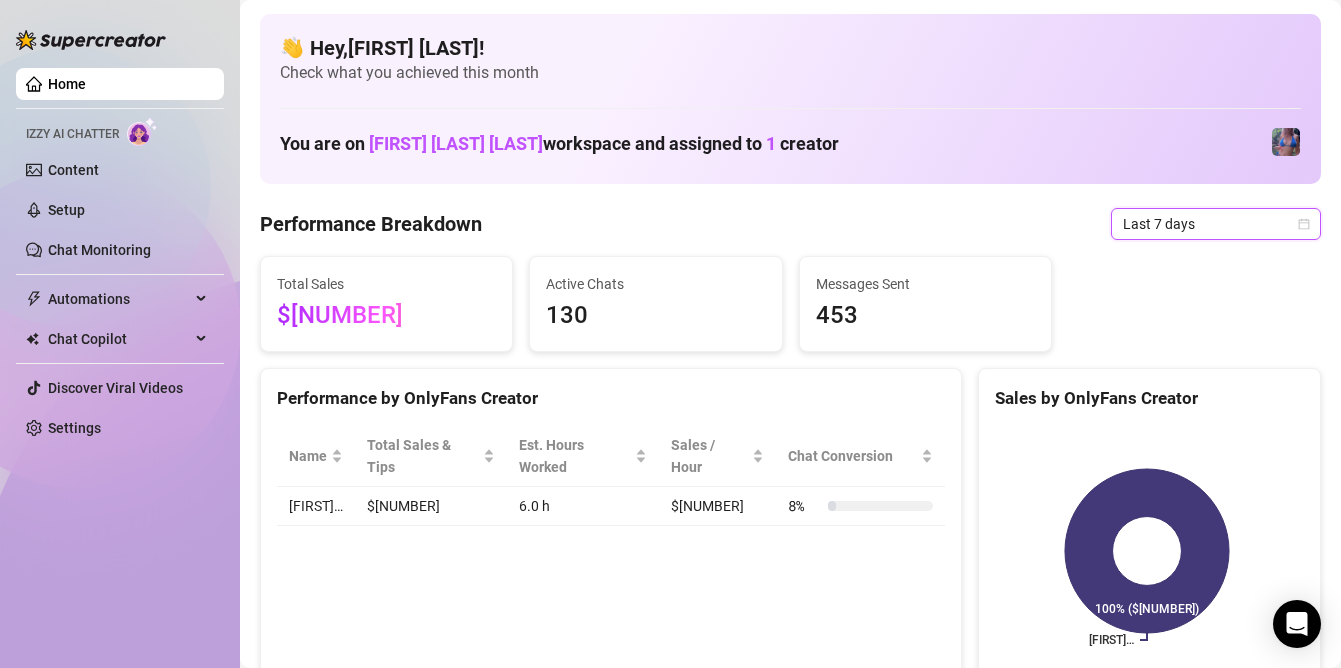 click on "Last 7 days" at bounding box center (1216, 224) 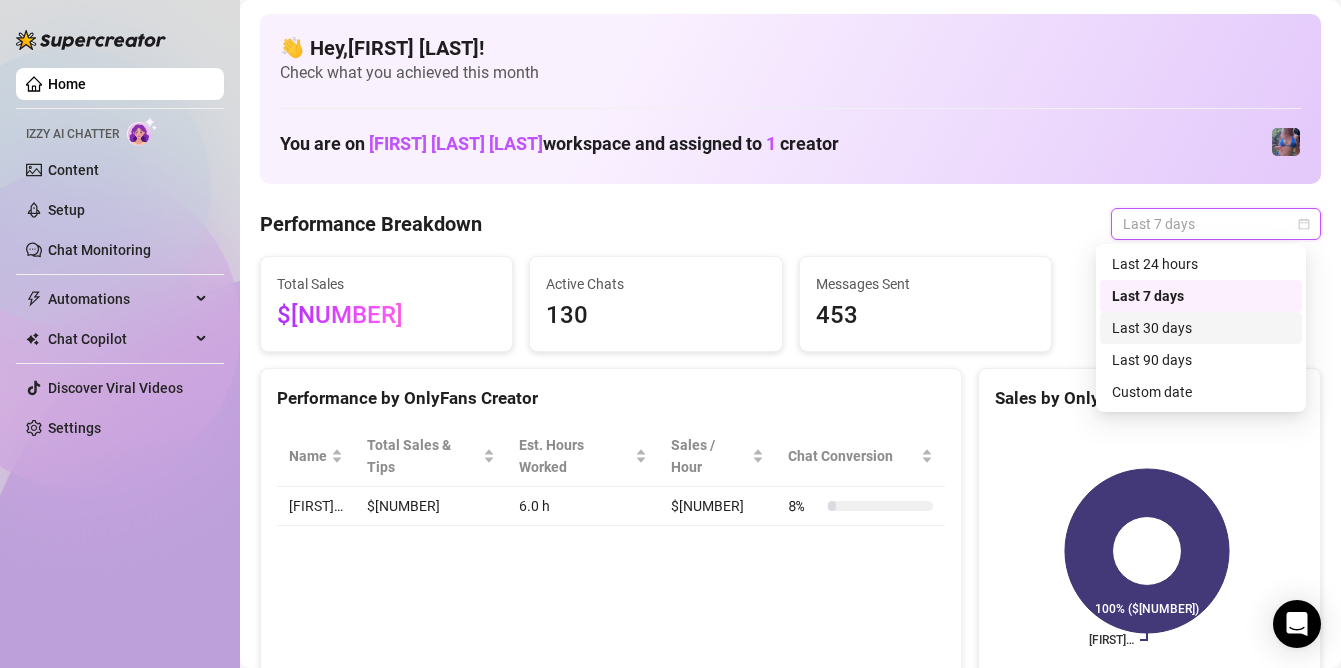 click on "Last 30 days" at bounding box center [1201, 328] 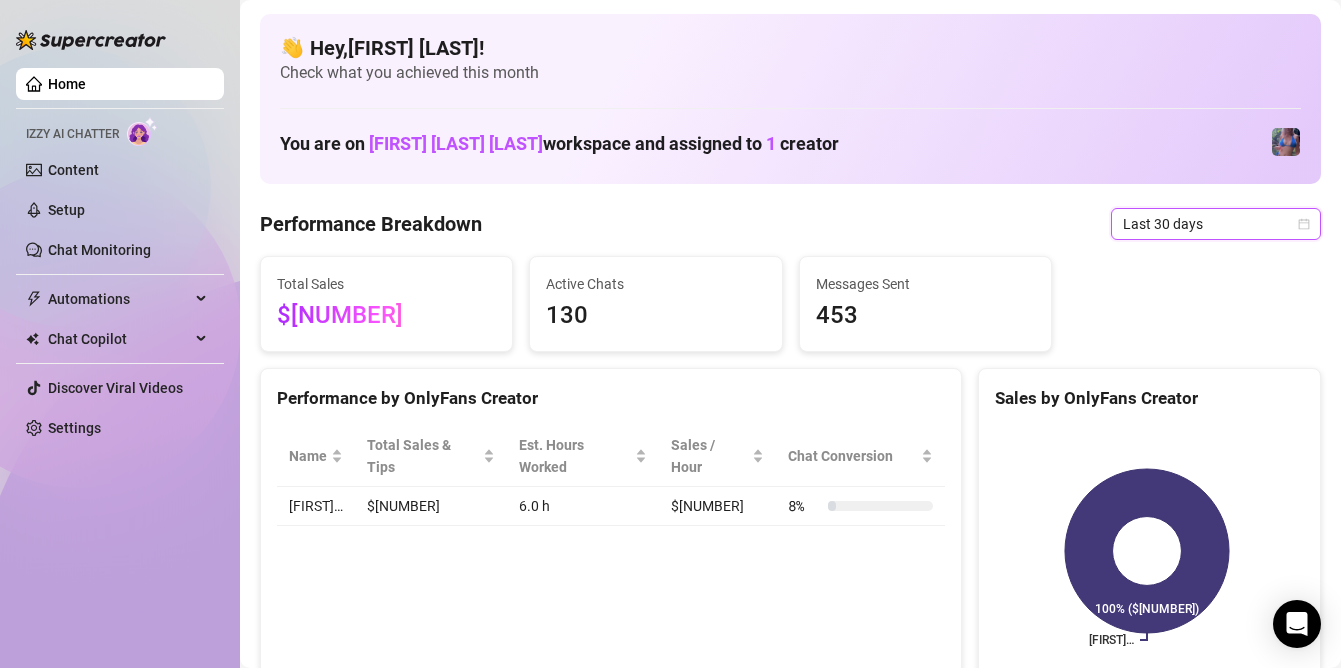 click on "Last 30 days" at bounding box center [1216, 224] 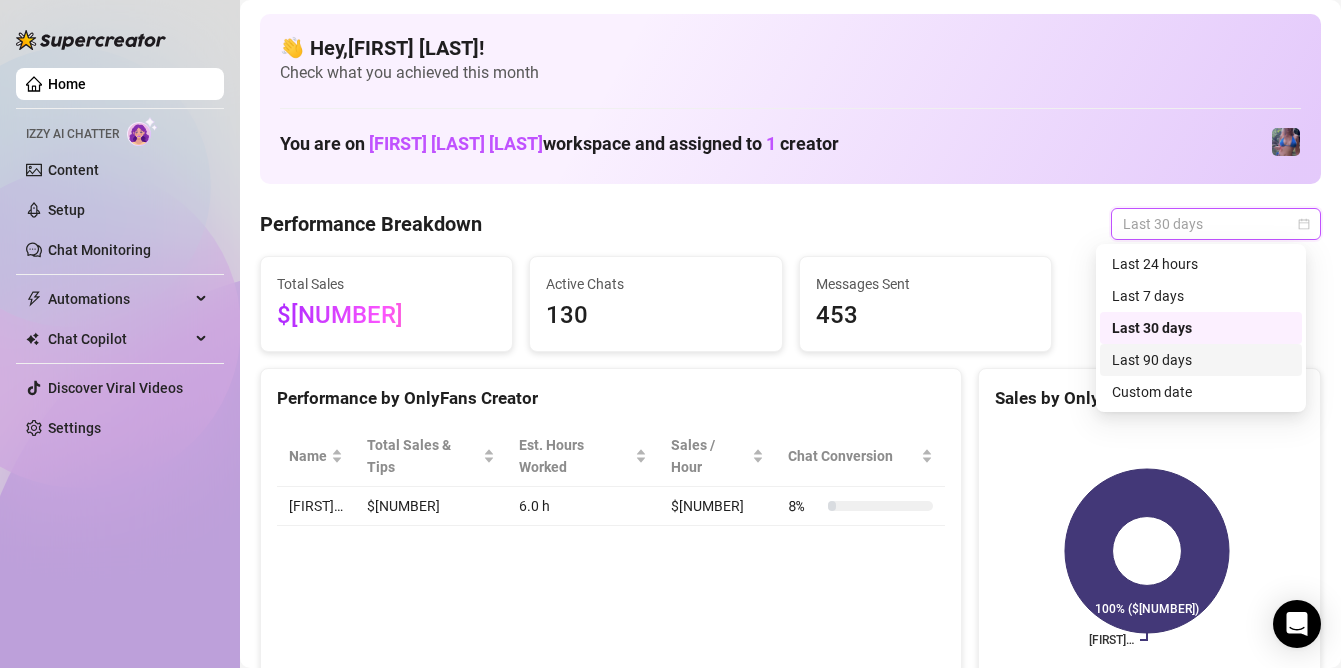 click on "Last 90 days" at bounding box center (1201, 360) 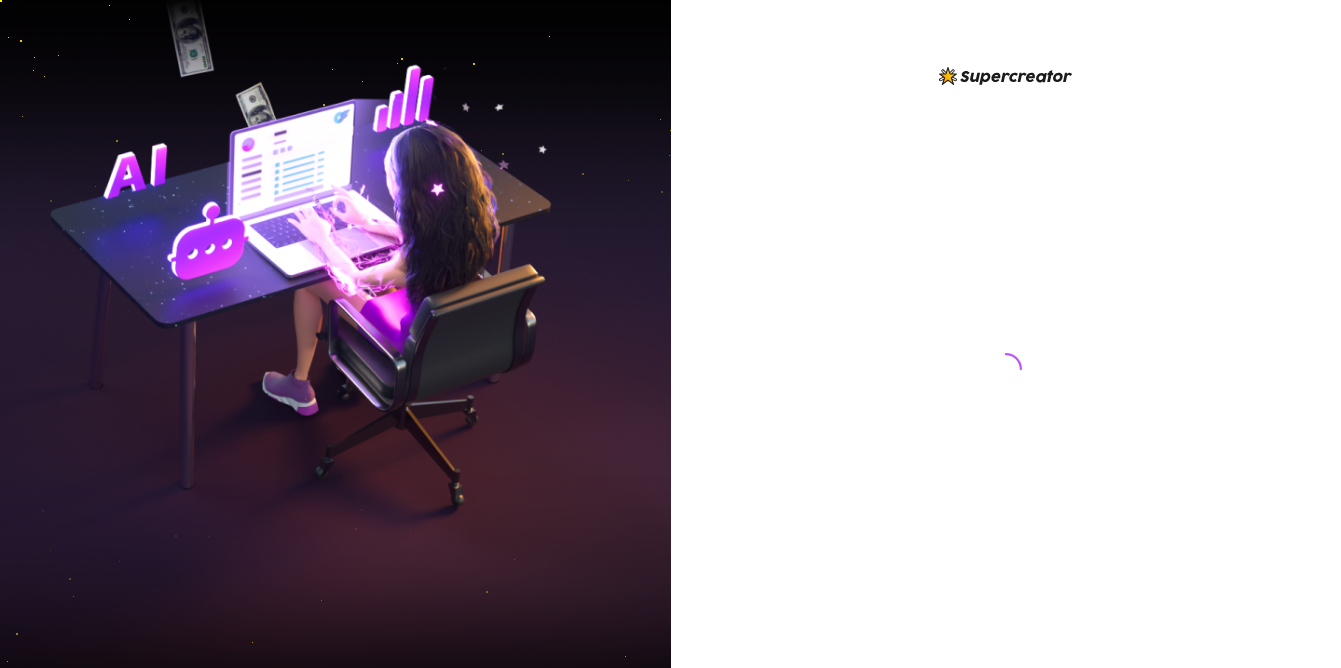 scroll, scrollTop: 0, scrollLeft: 0, axis: both 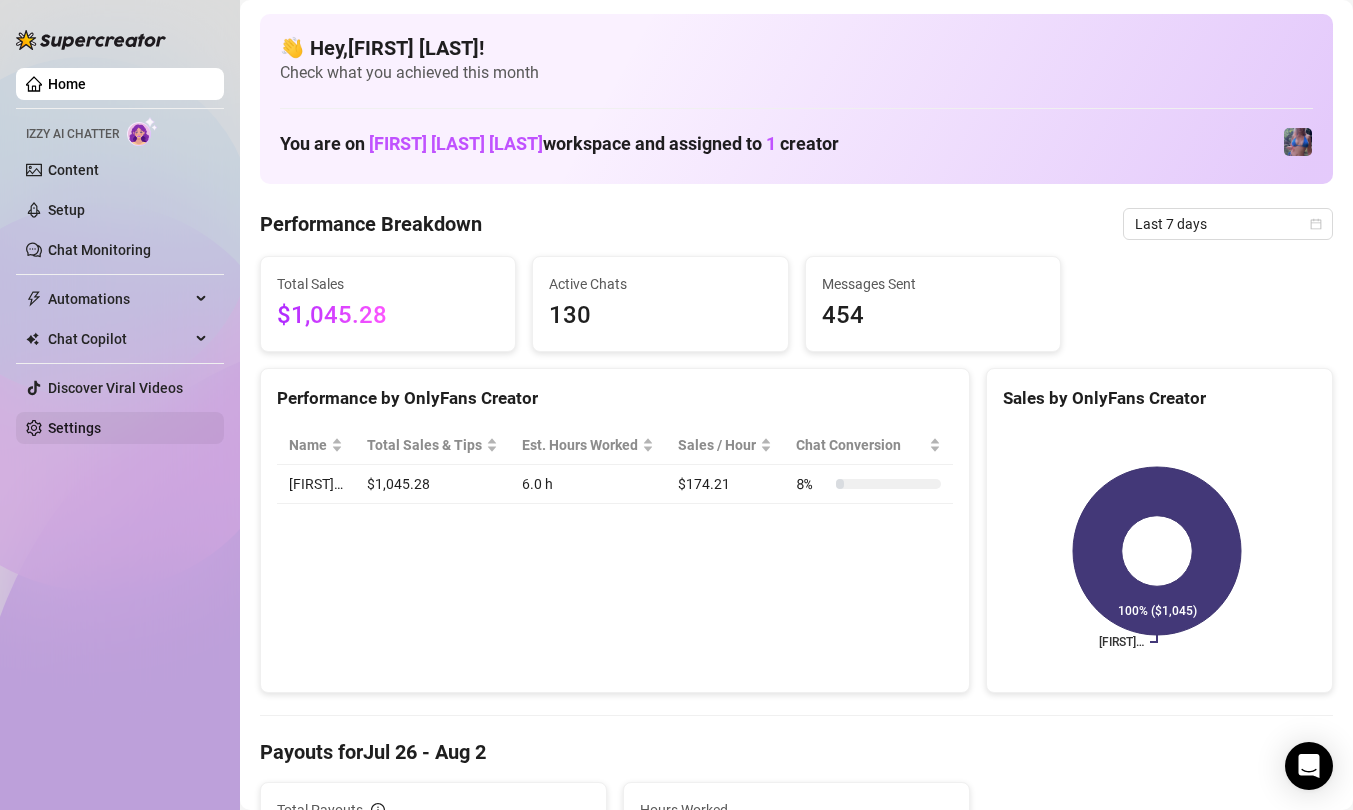 click on "Settings" at bounding box center [74, 428] 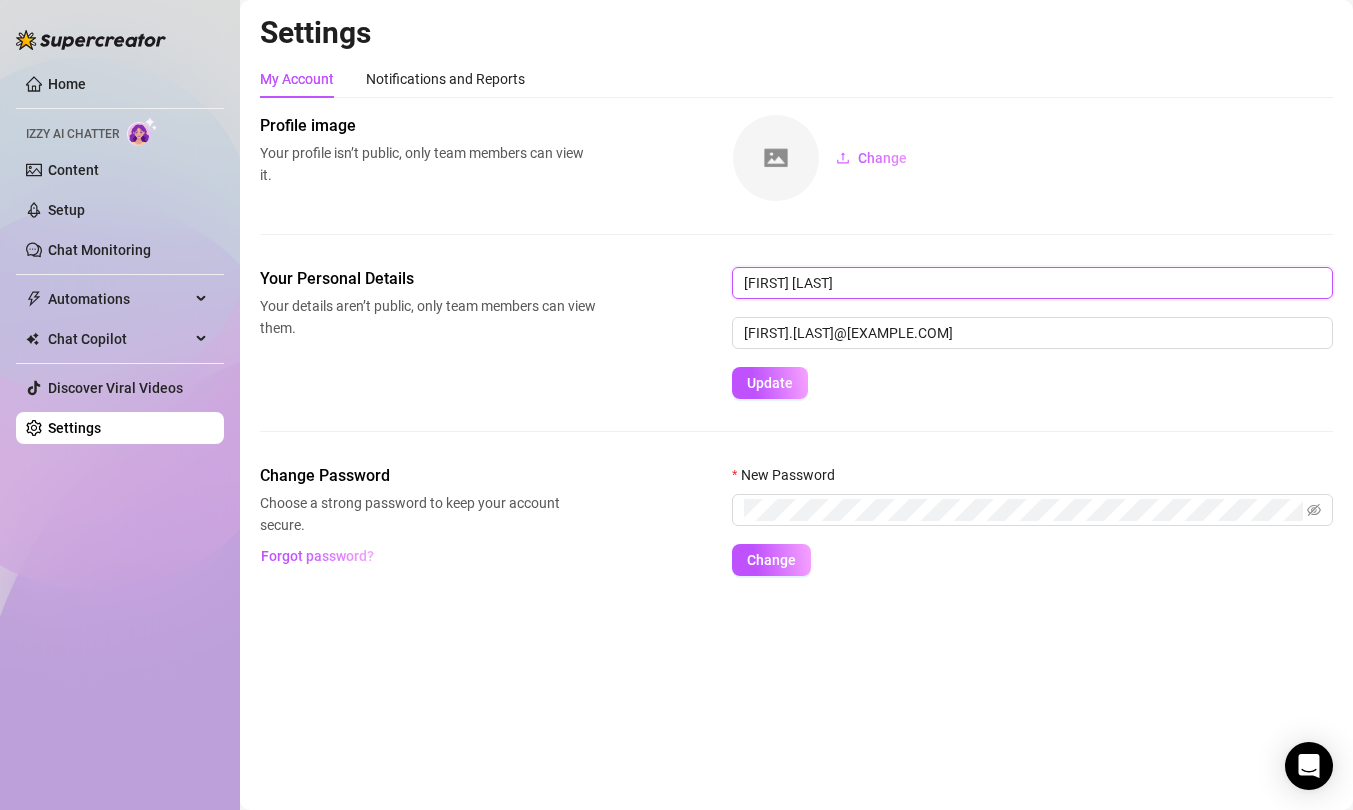 click on "[FIRST] [LAST]" at bounding box center [1032, 283] 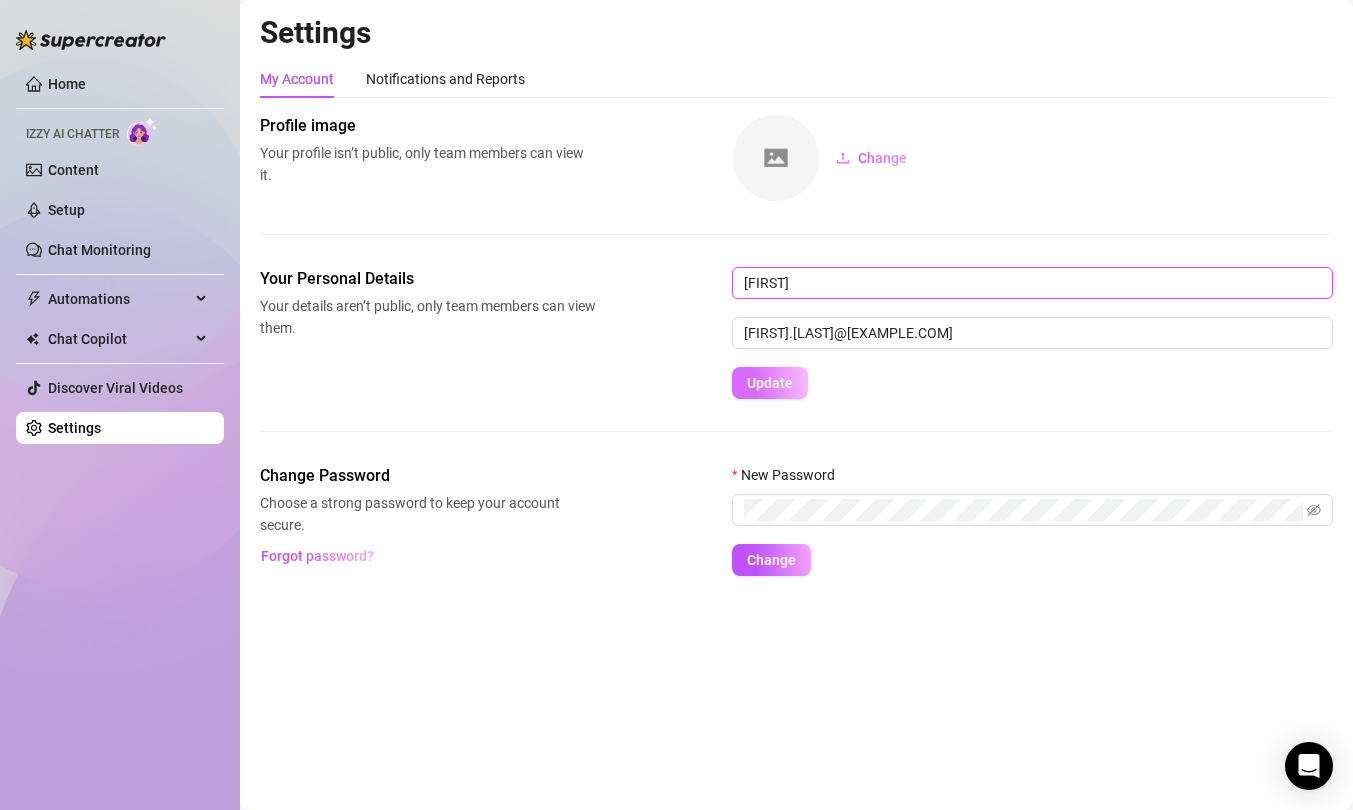 type on "[FIRST]" 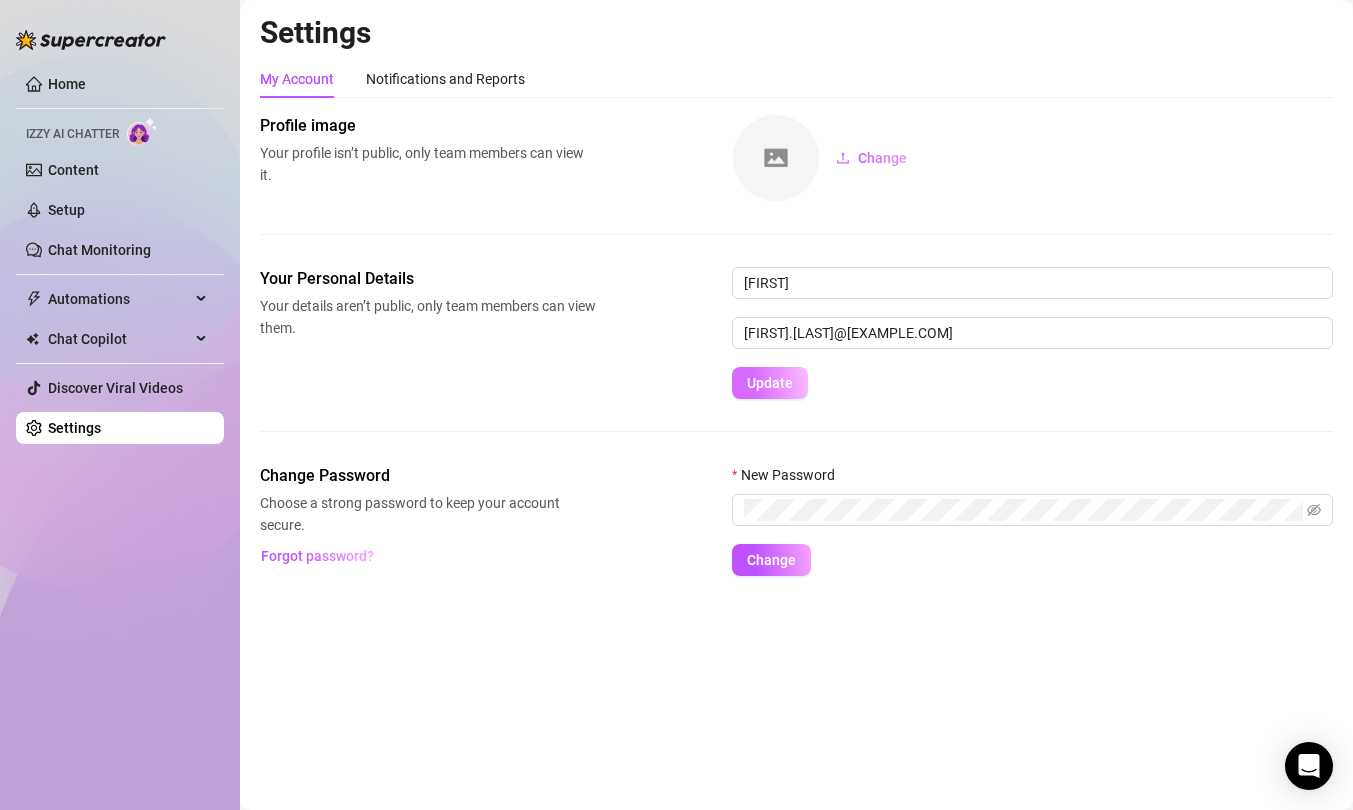 click on "Update" at bounding box center (770, 383) 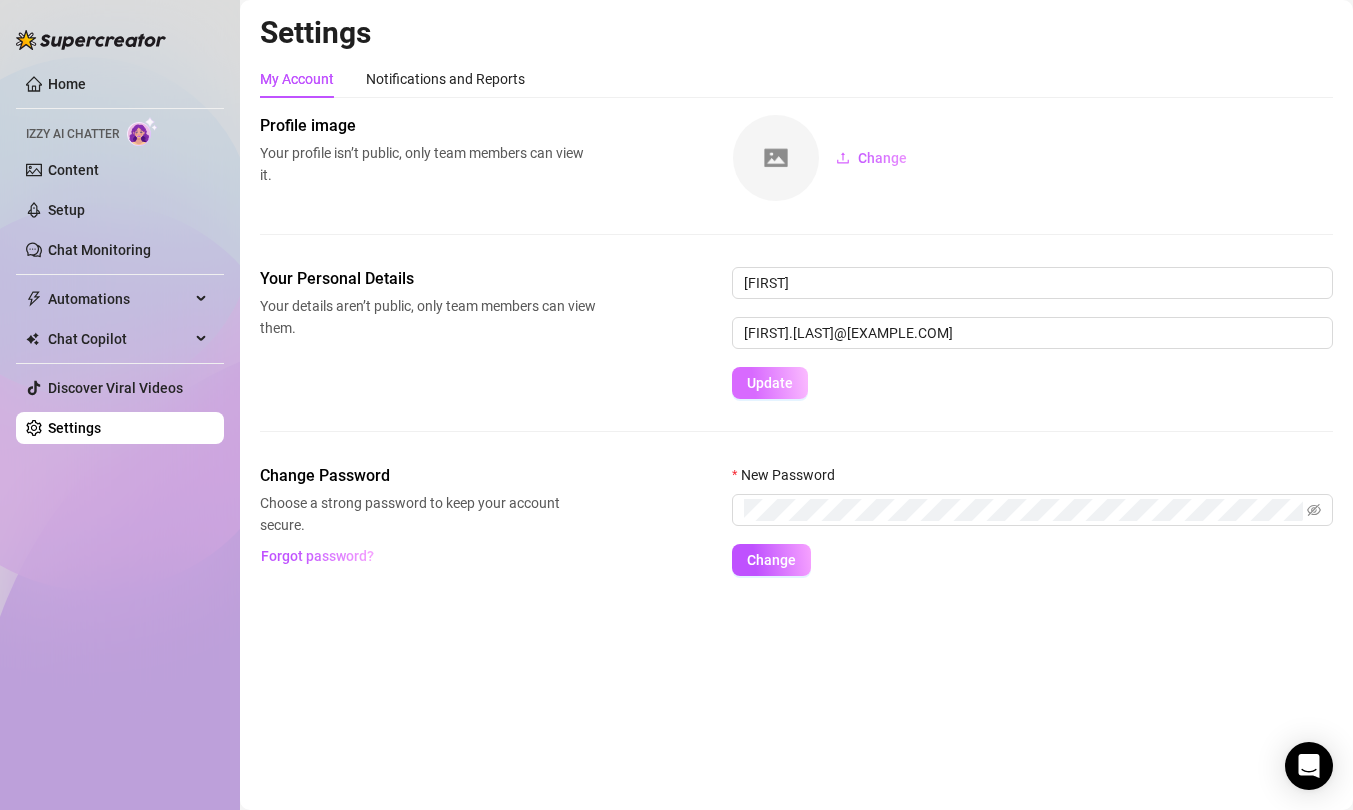 click on "Update" at bounding box center (770, 383) 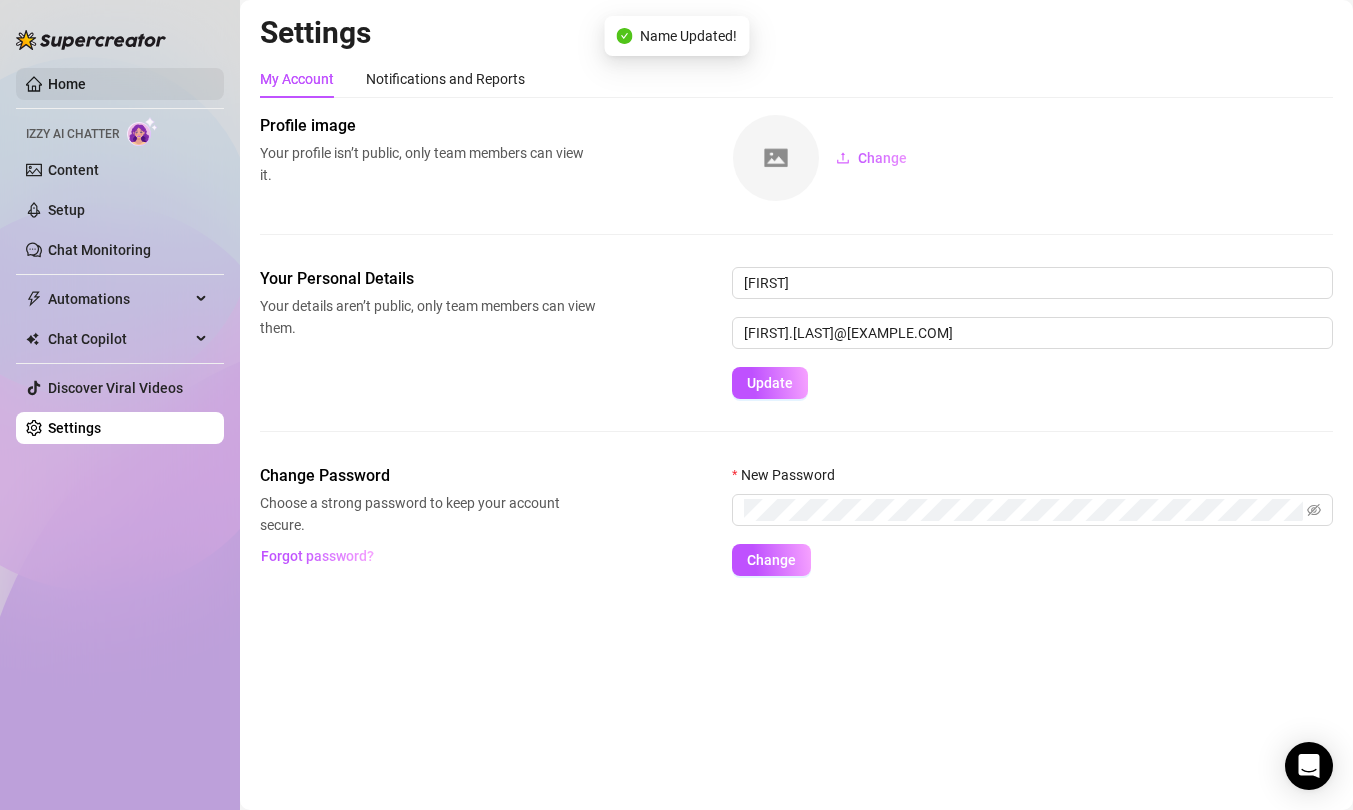 click on "Home" at bounding box center [67, 84] 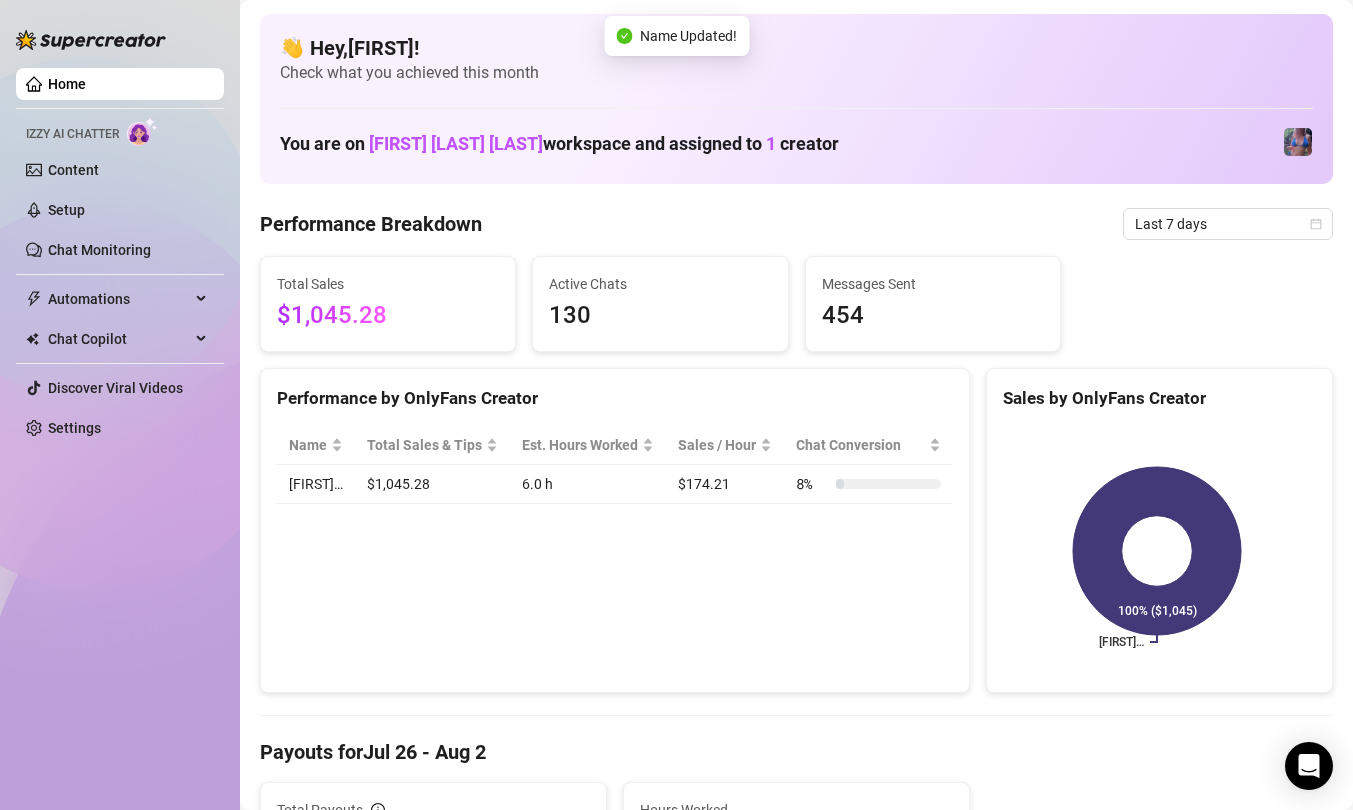 click on "Home" at bounding box center [67, 84] 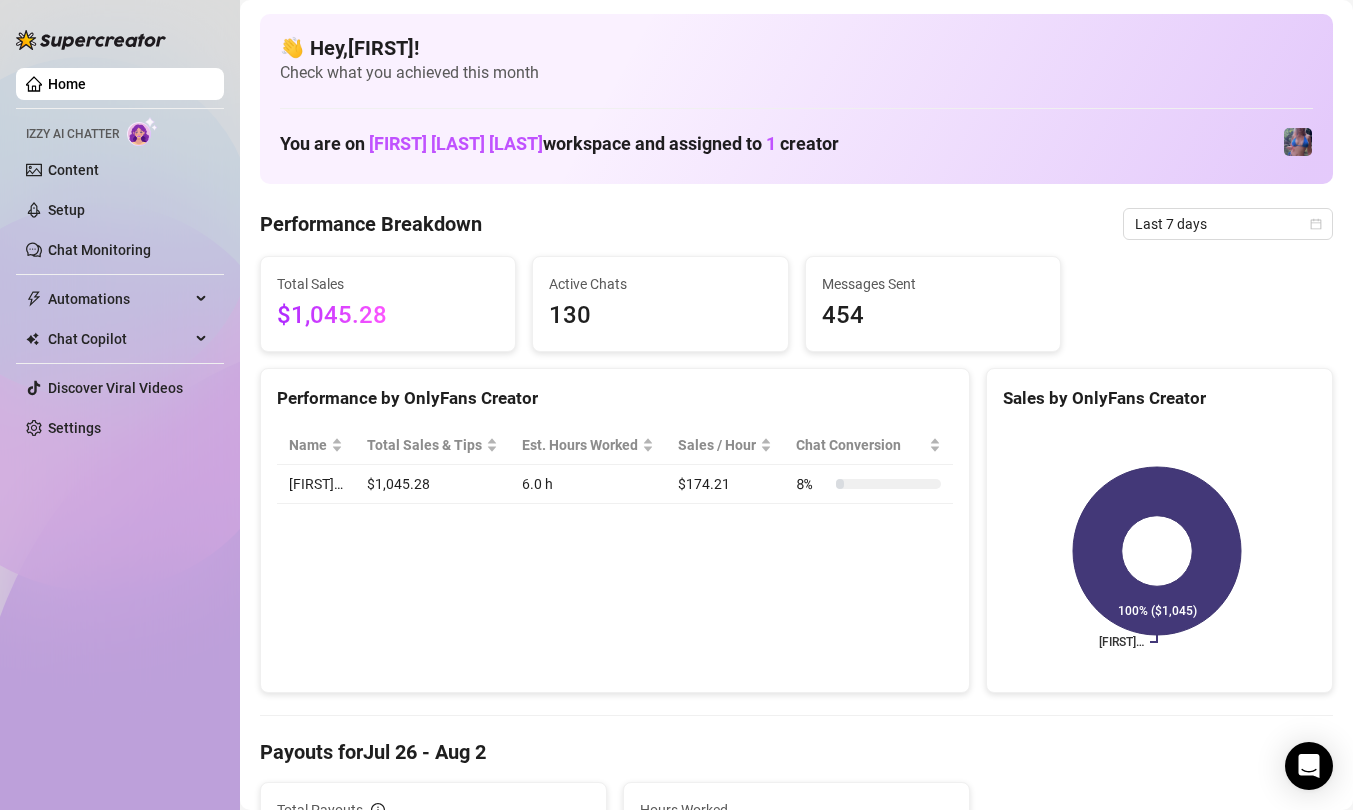 click on "Home" at bounding box center (67, 84) 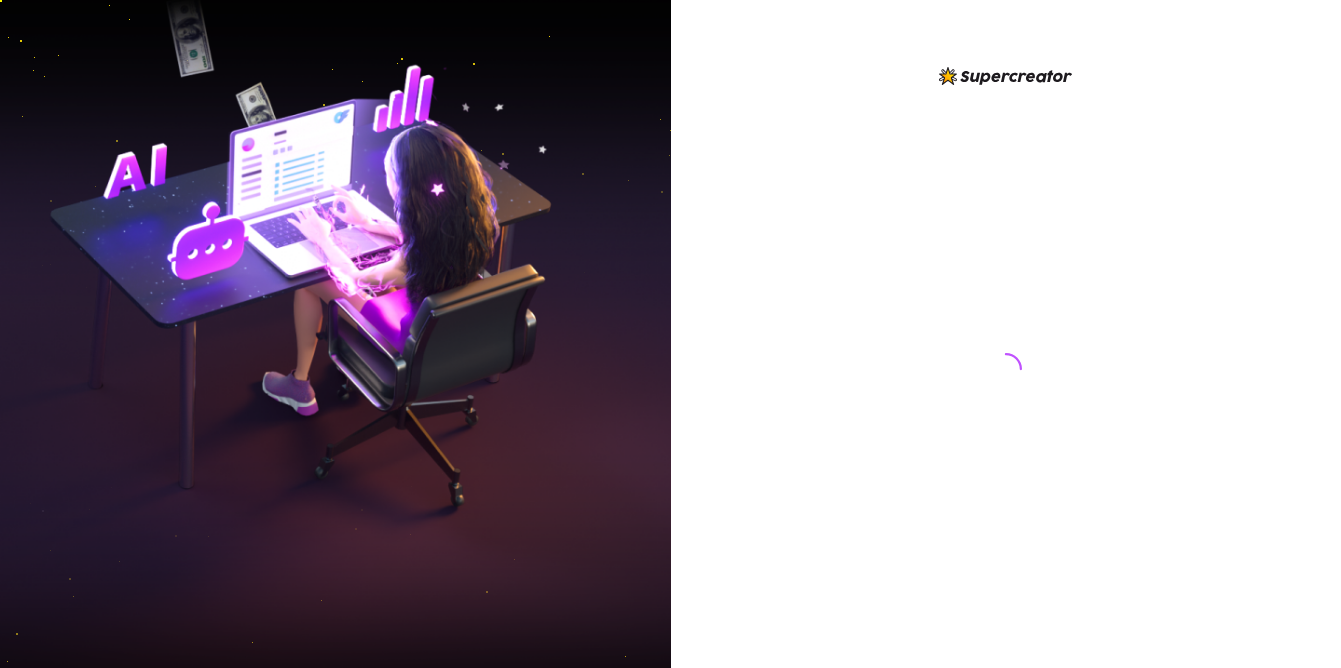 scroll, scrollTop: 0, scrollLeft: 0, axis: both 